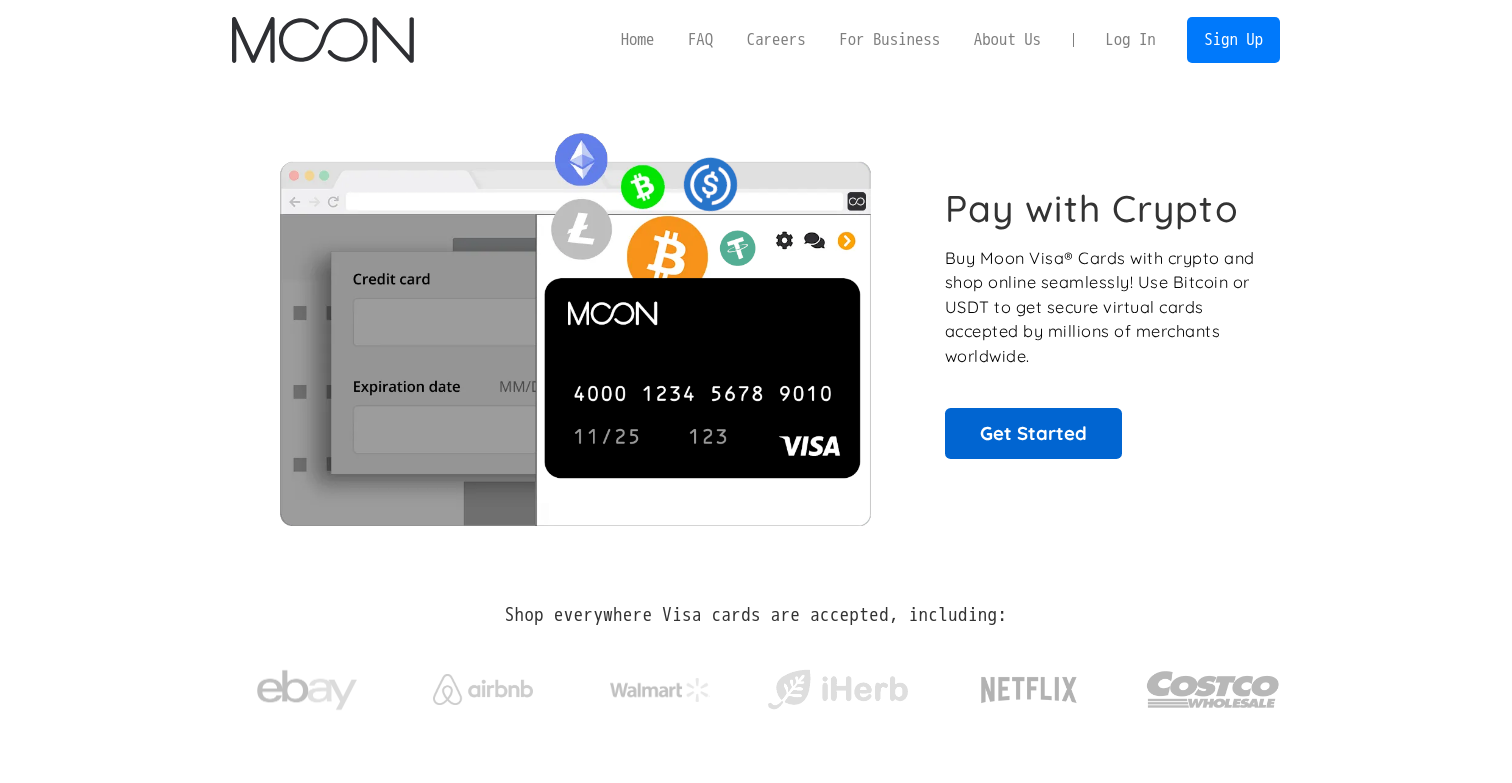 scroll, scrollTop: 0, scrollLeft: 0, axis: both 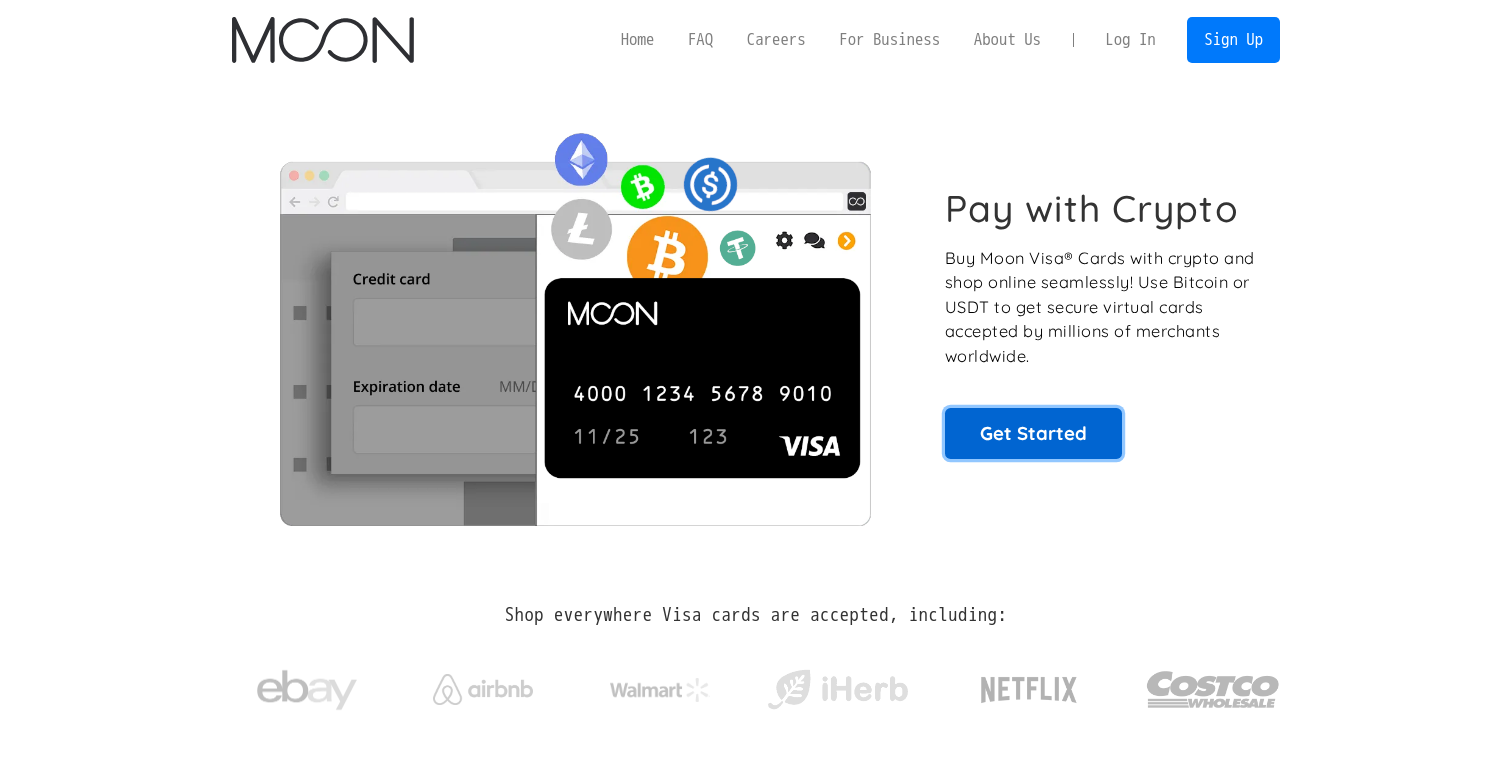 click on "Get Started" at bounding box center [1033, 433] 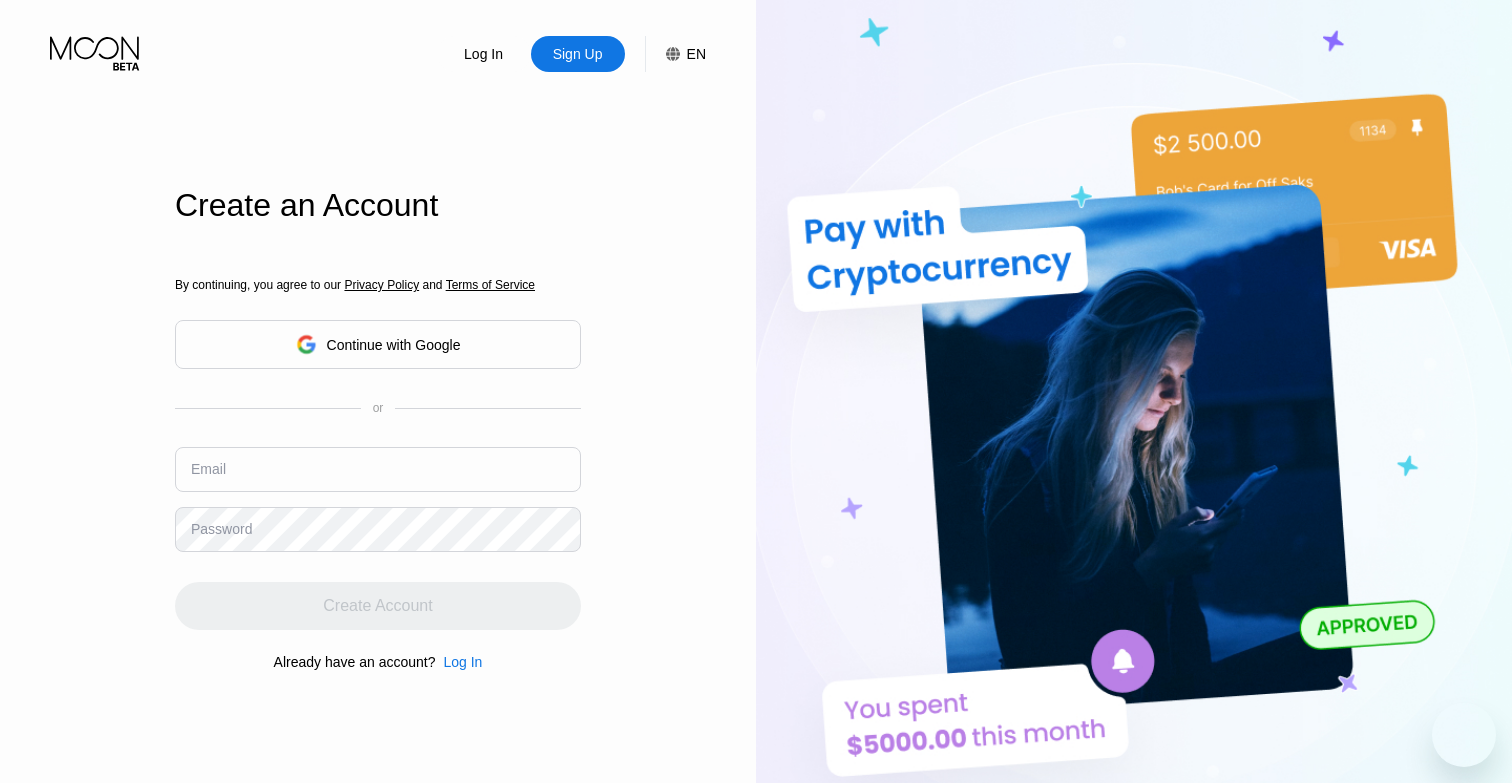 scroll, scrollTop: 0, scrollLeft: 0, axis: both 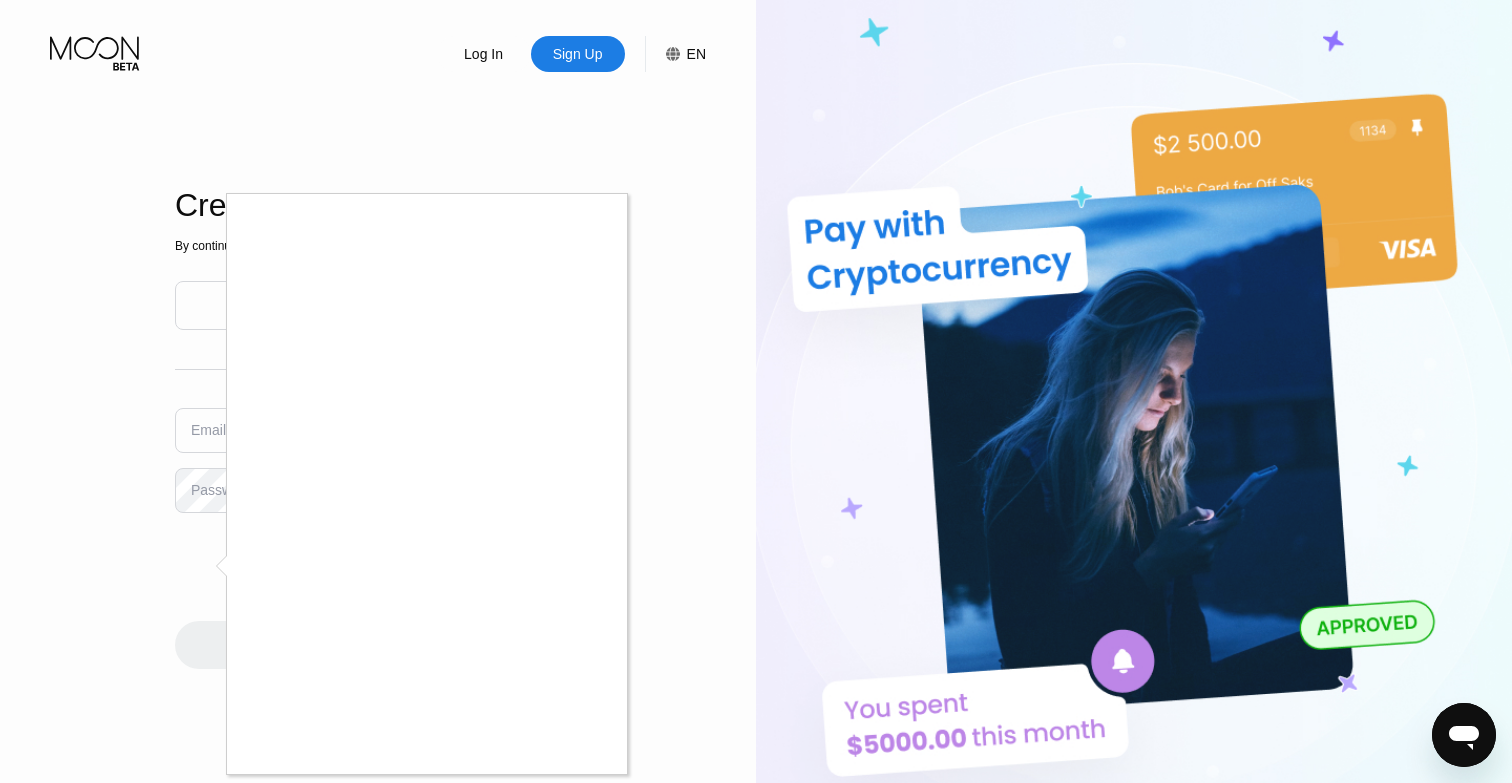 type on "[PERSON_NAME][EMAIL_ADDRESS][DOMAIN_NAME]" 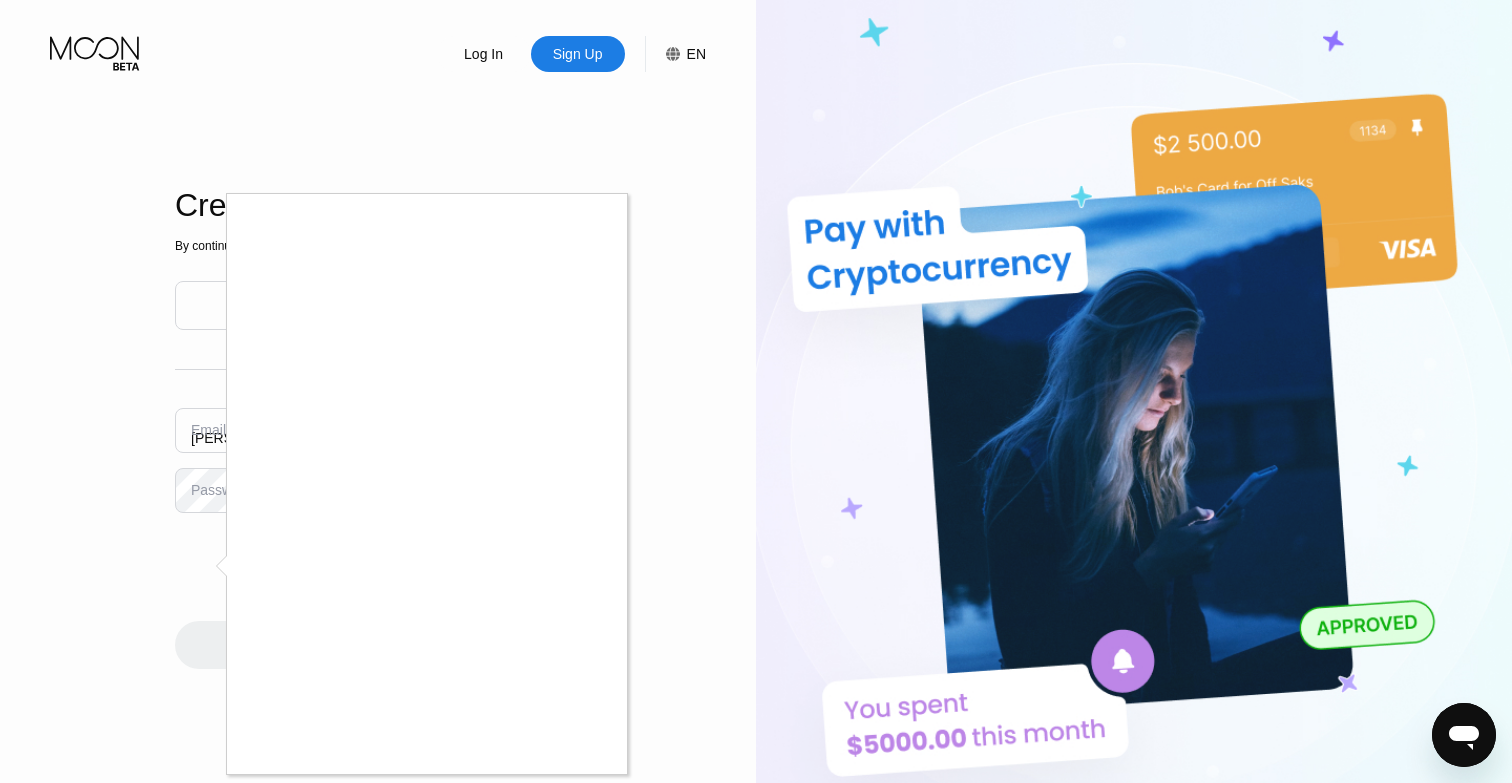 click at bounding box center [756, 391] 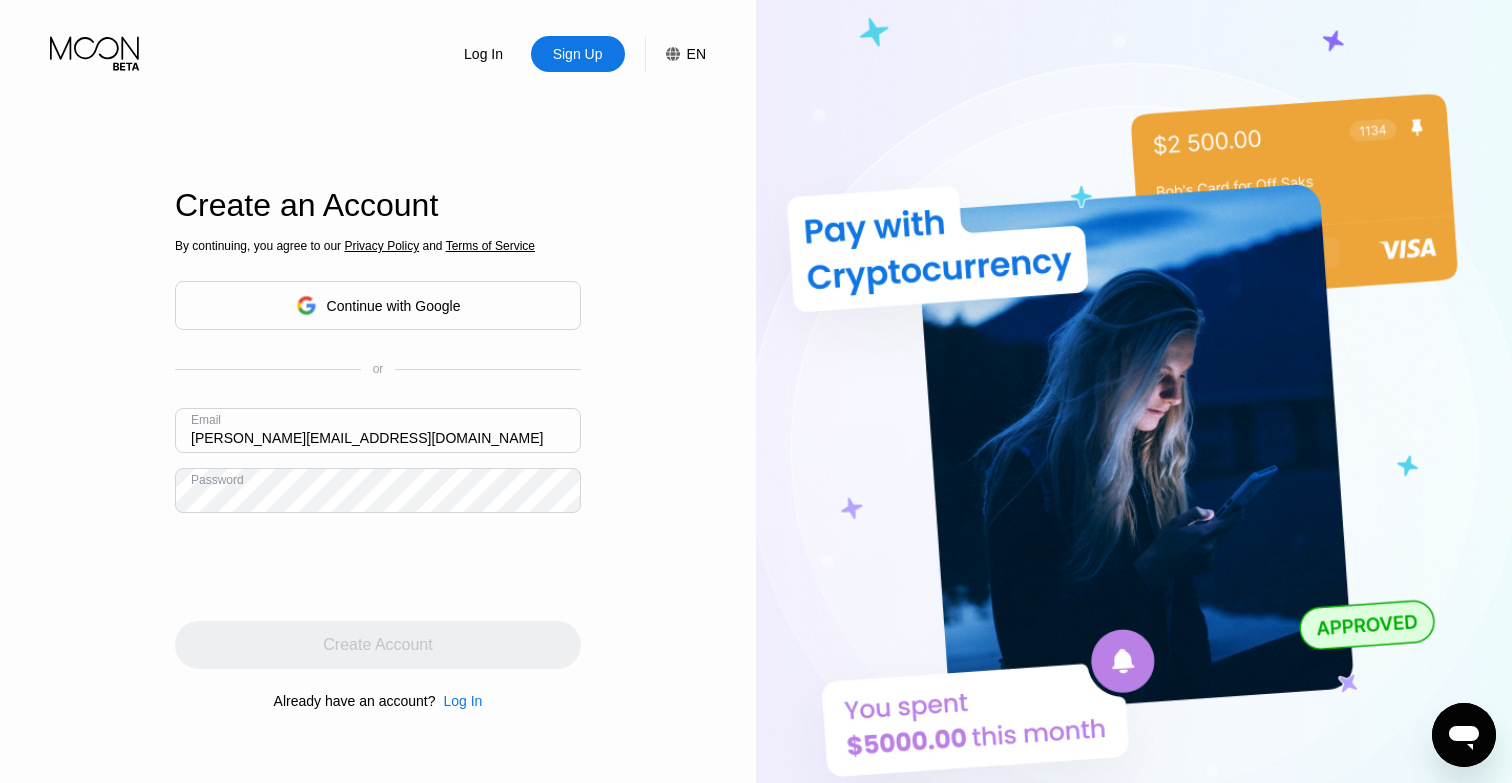 click 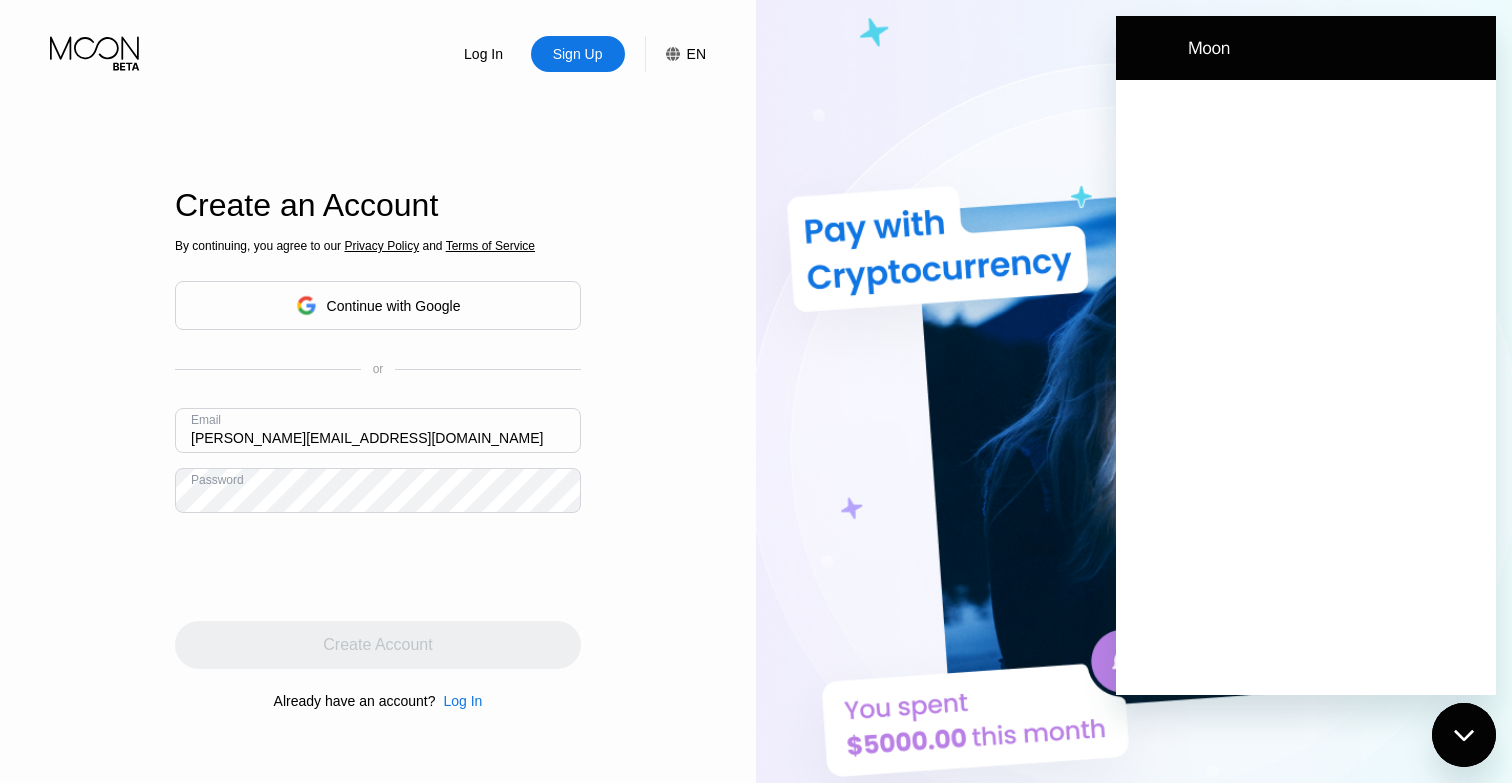 scroll, scrollTop: 0, scrollLeft: 0, axis: both 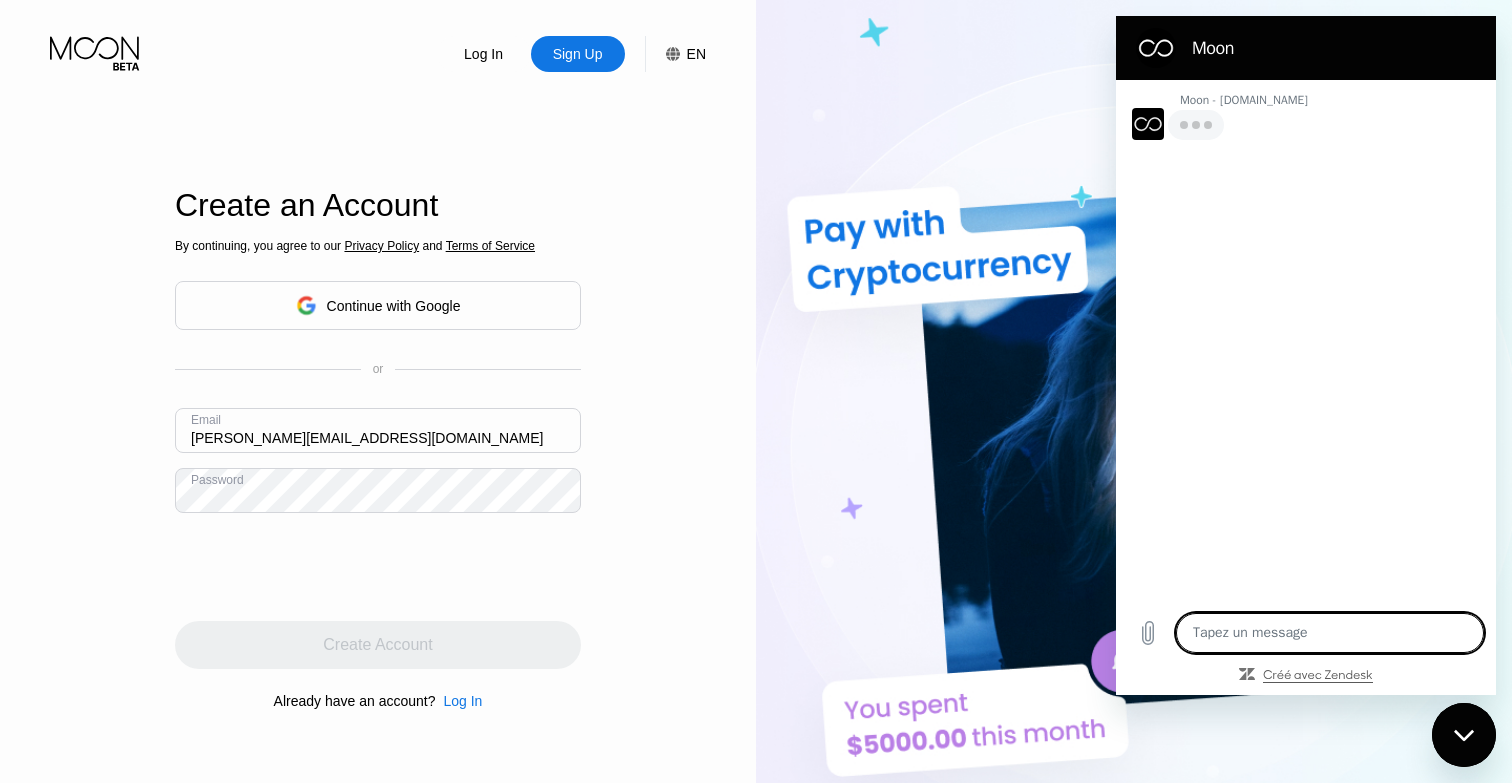 type on "x" 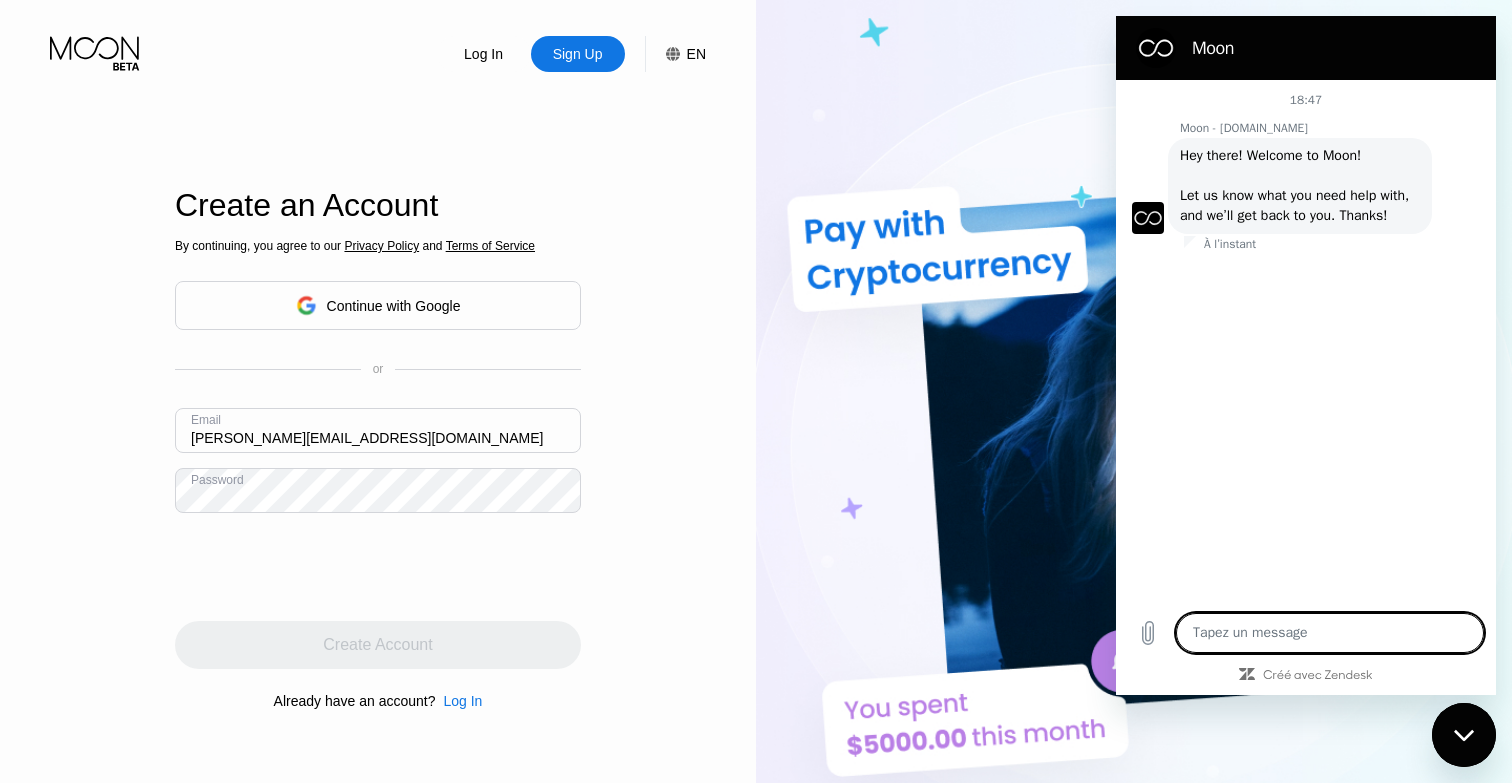 type on "i" 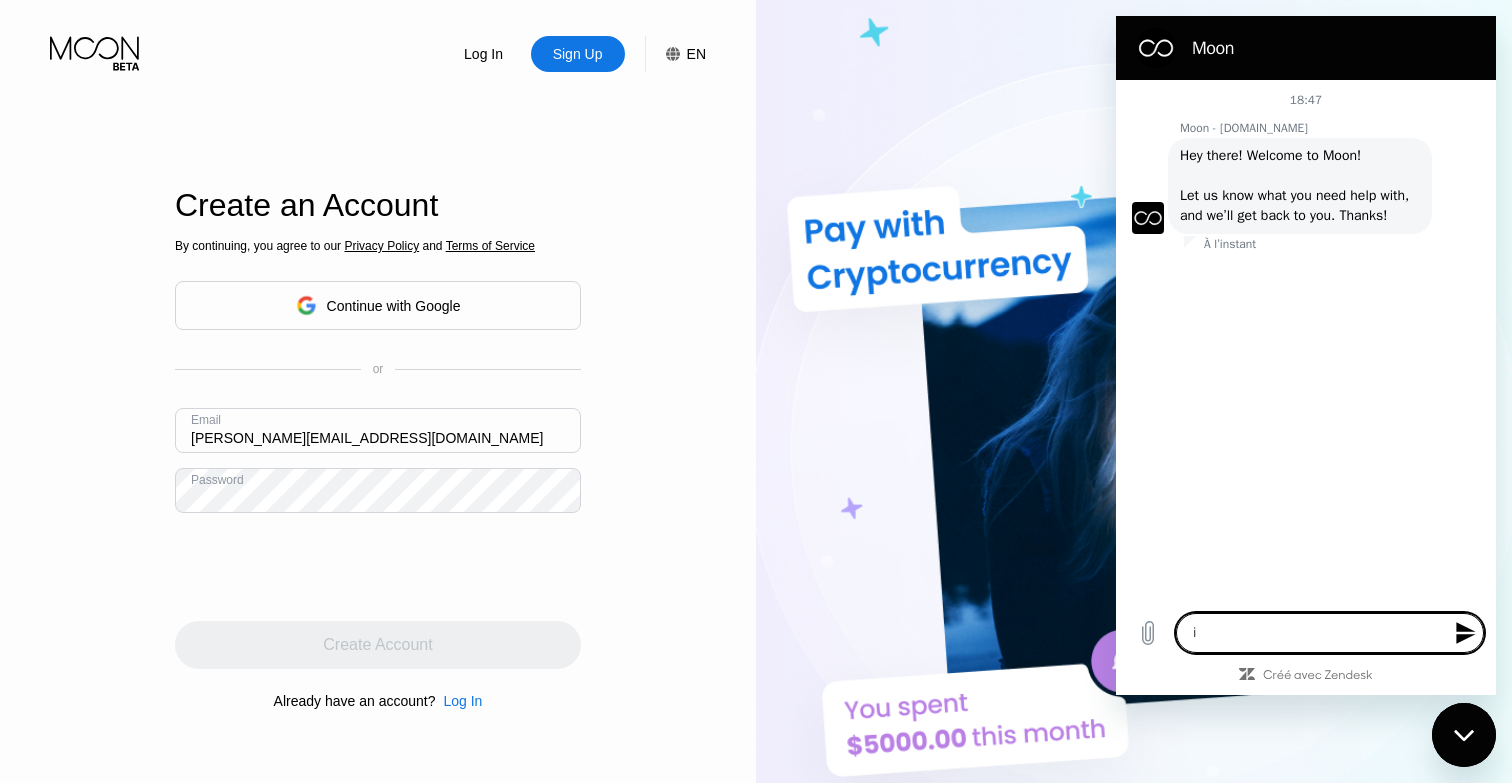 type on "i" 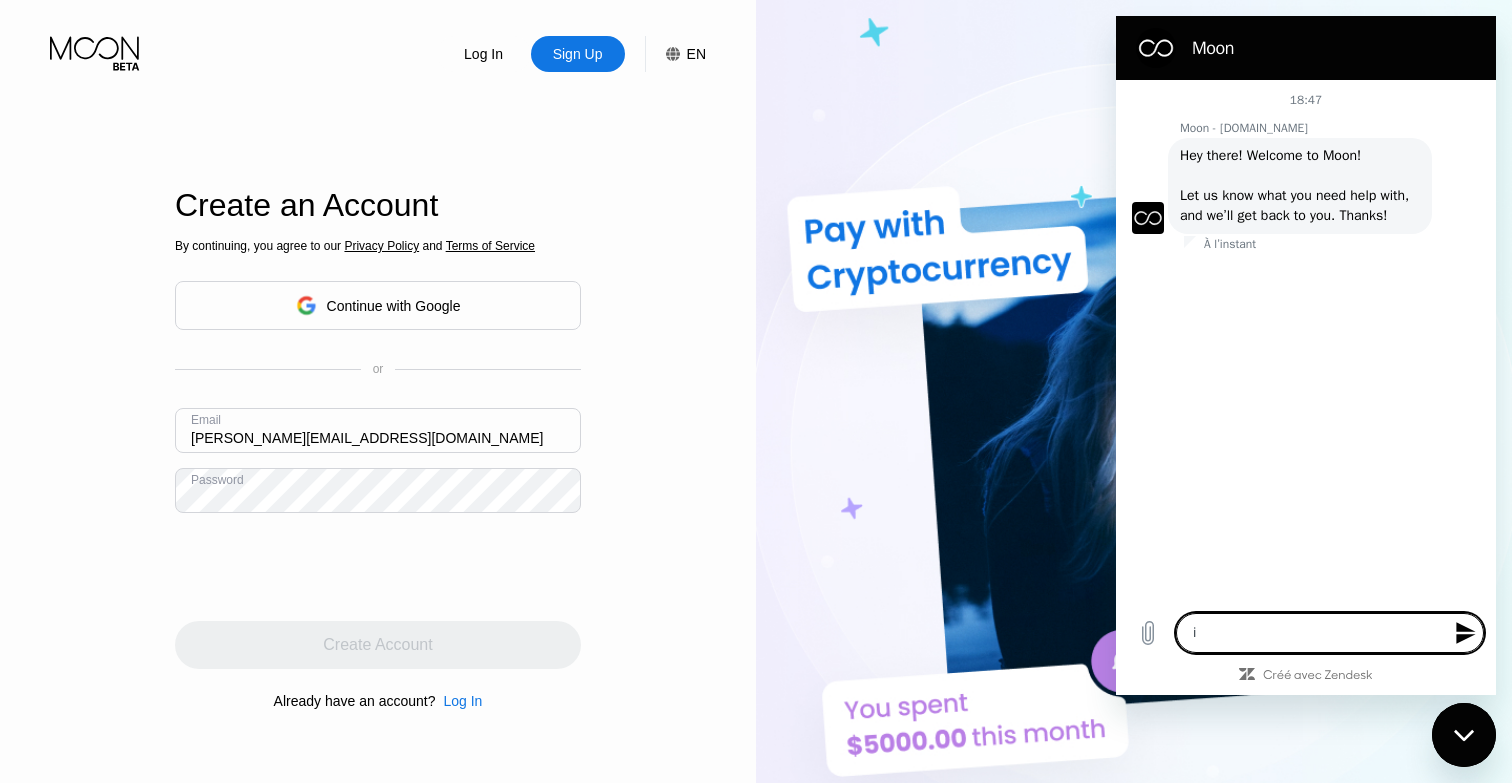 type on "i" 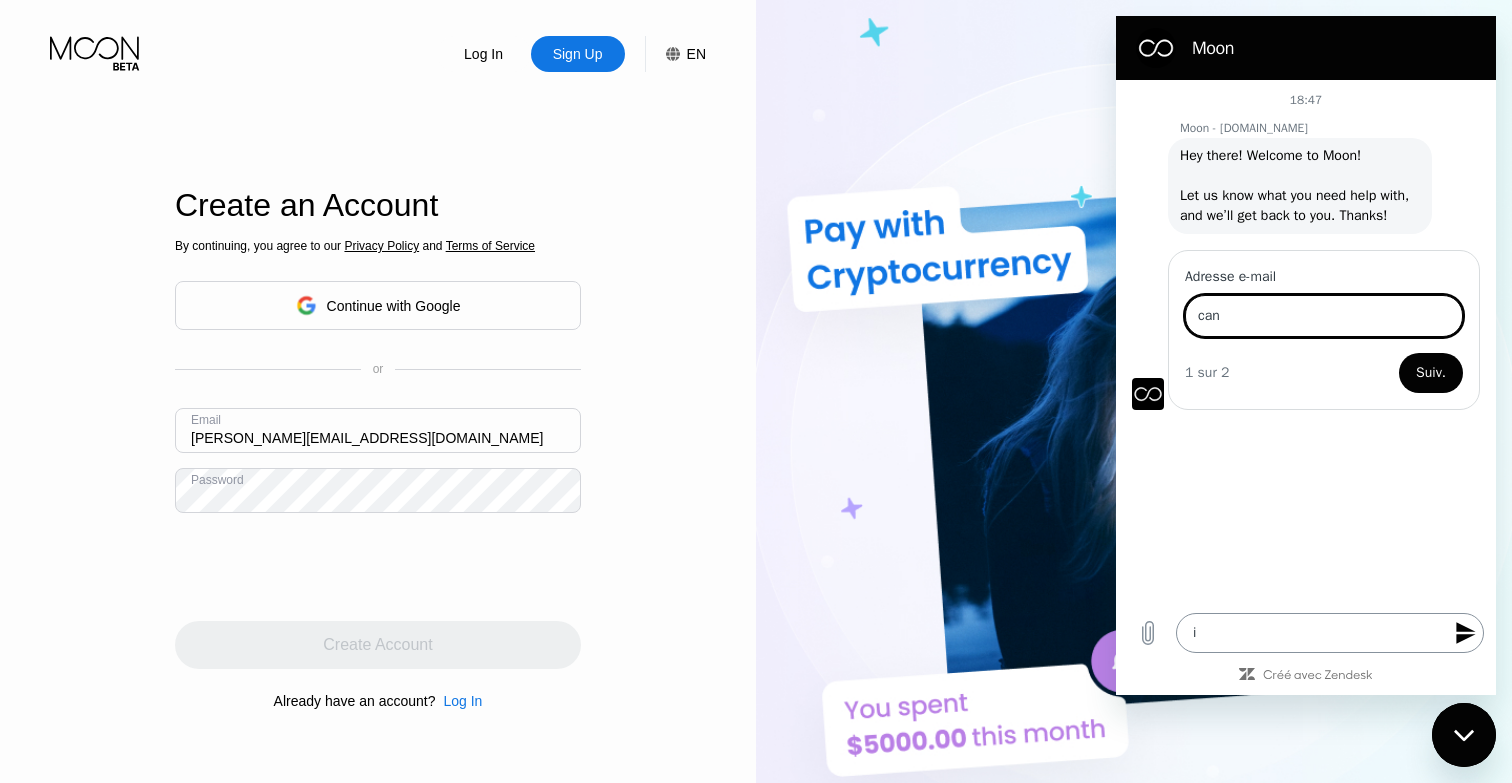 type on "can" 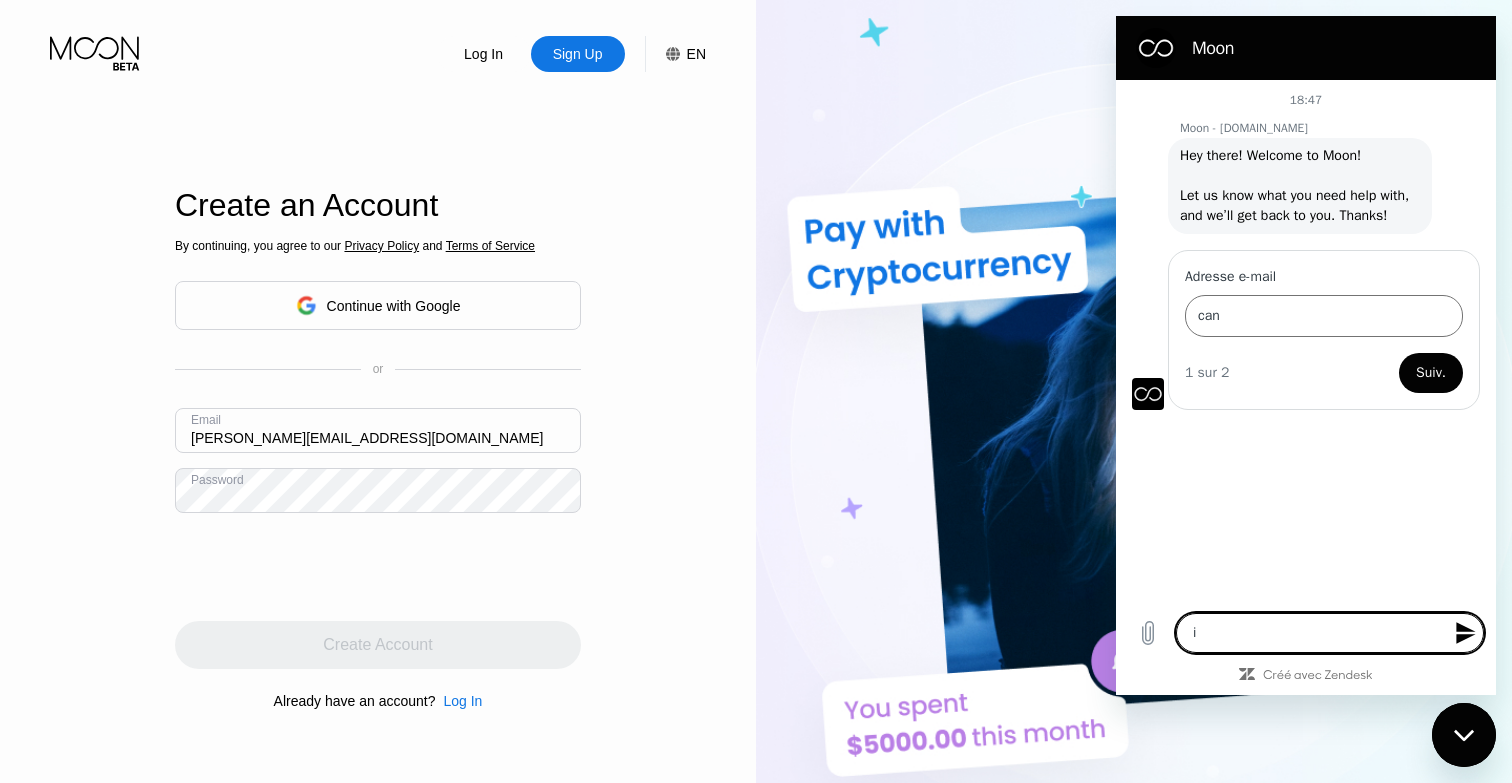 type on "i c" 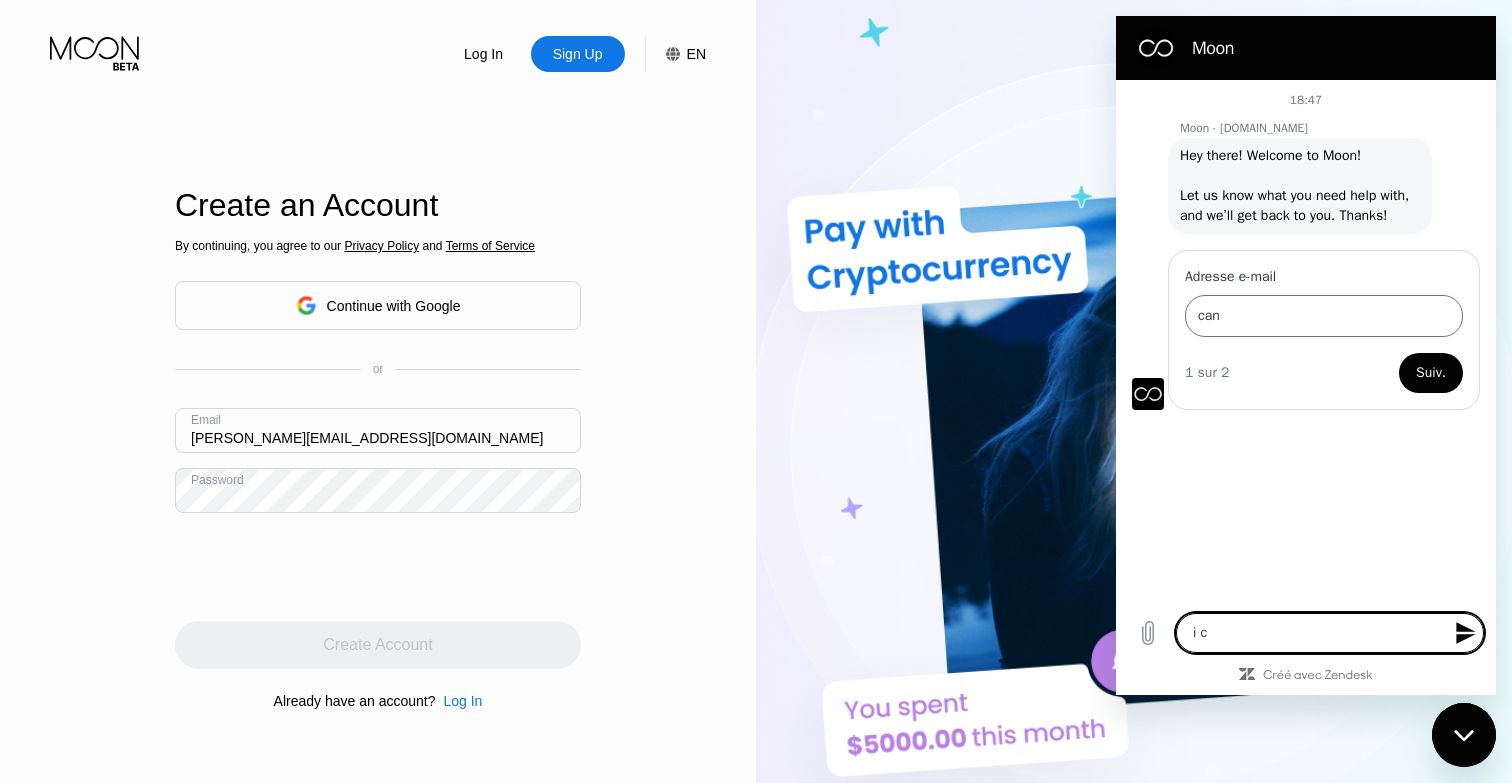 type on "i ca" 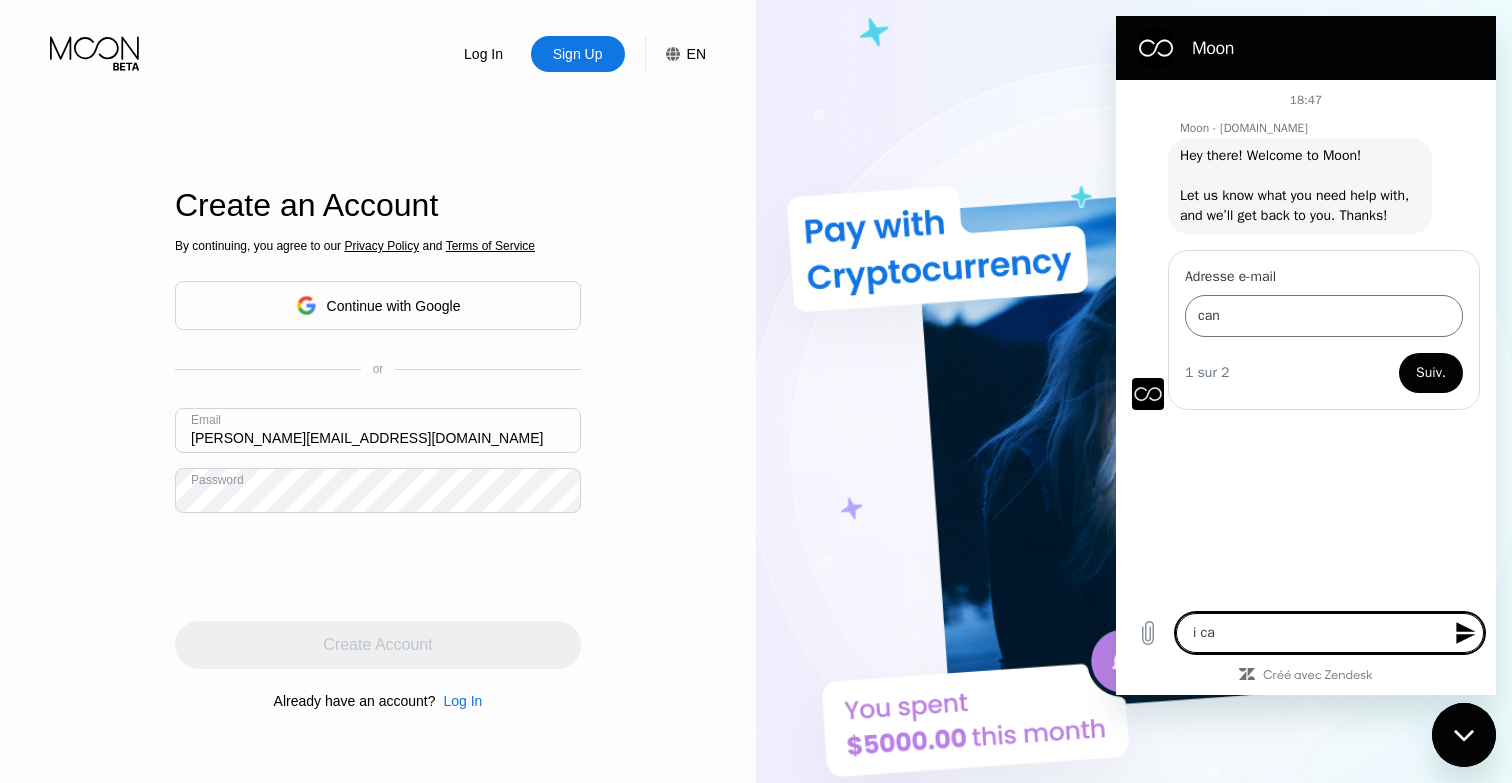 type on "i can" 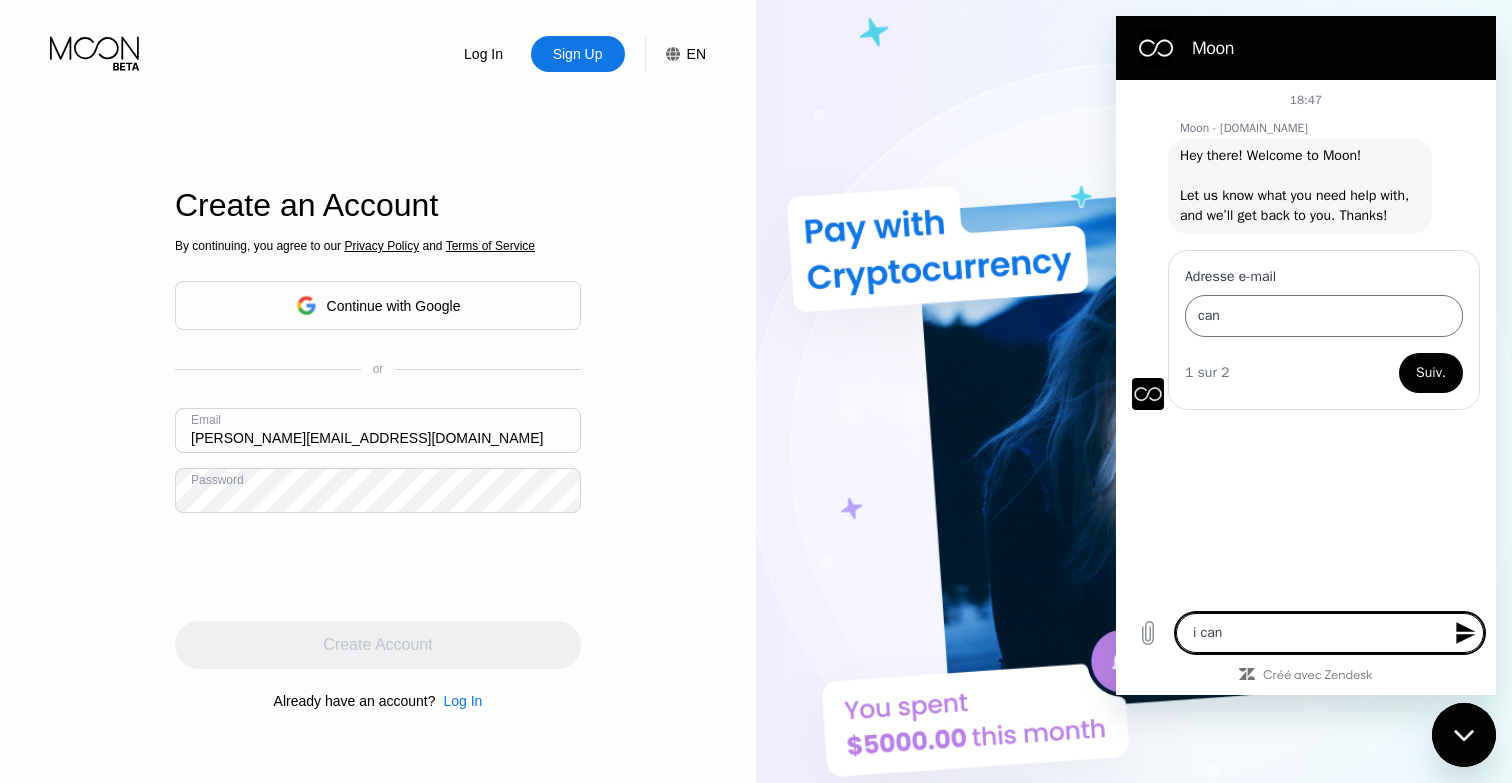 type on "i can'" 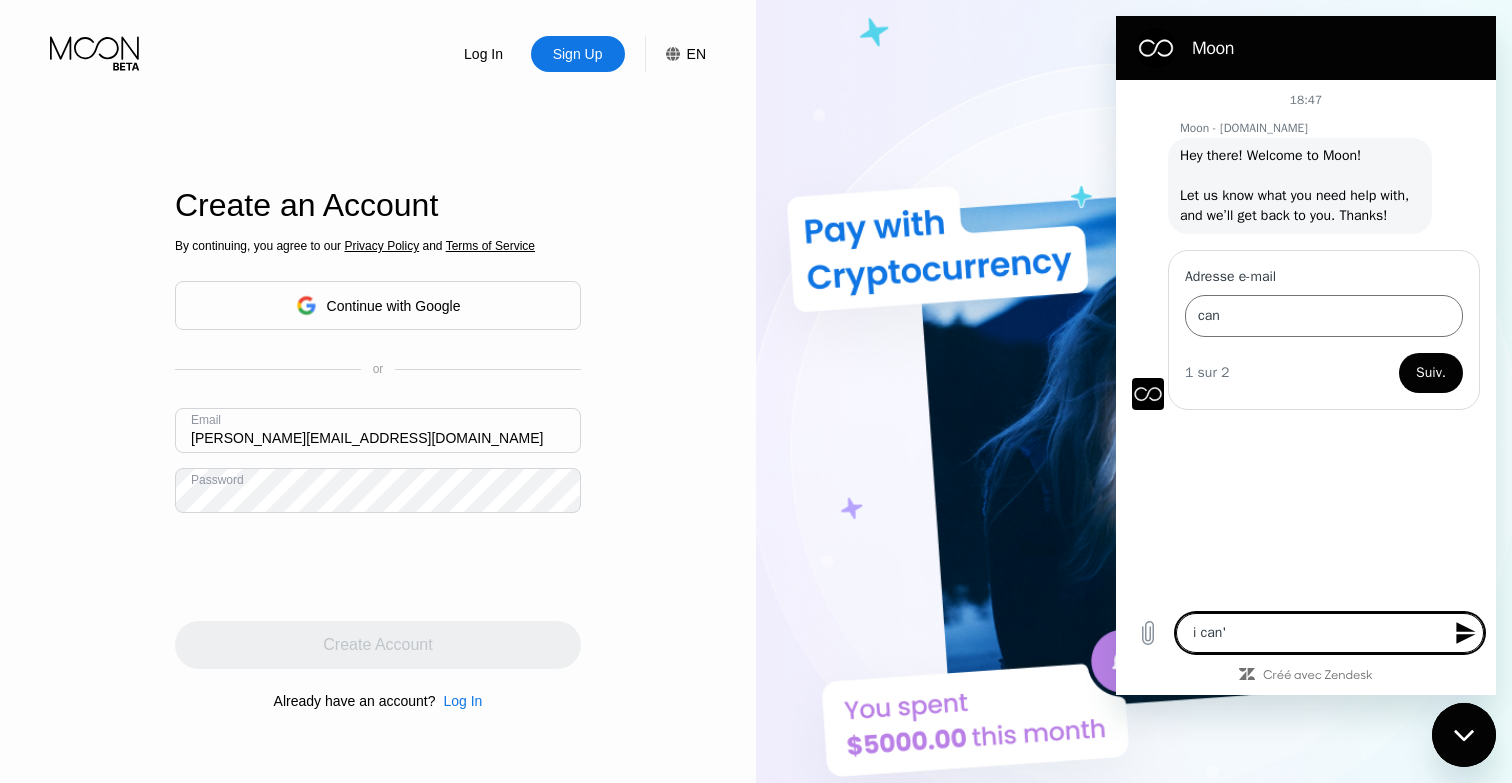 type on "i can't" 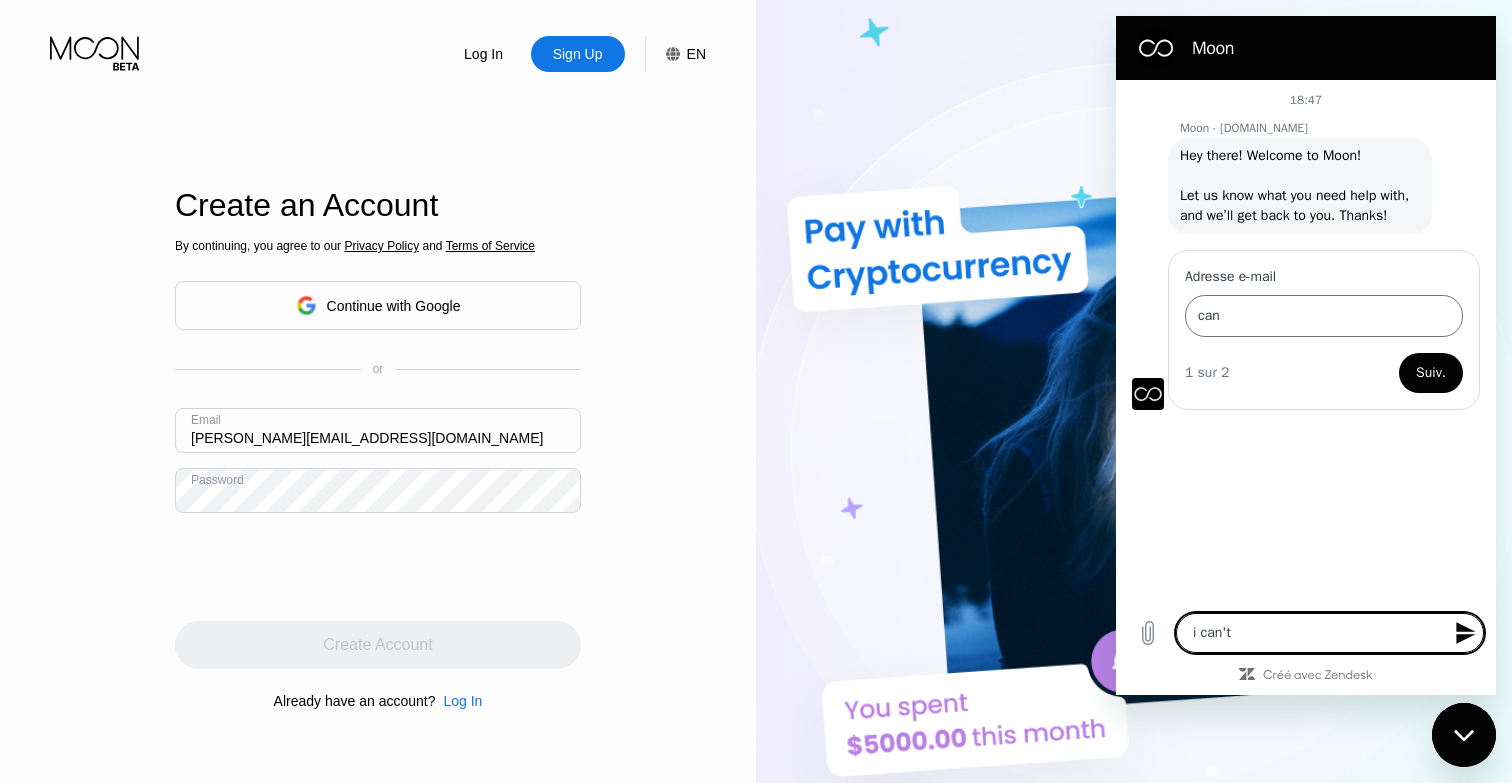 type on "i can't" 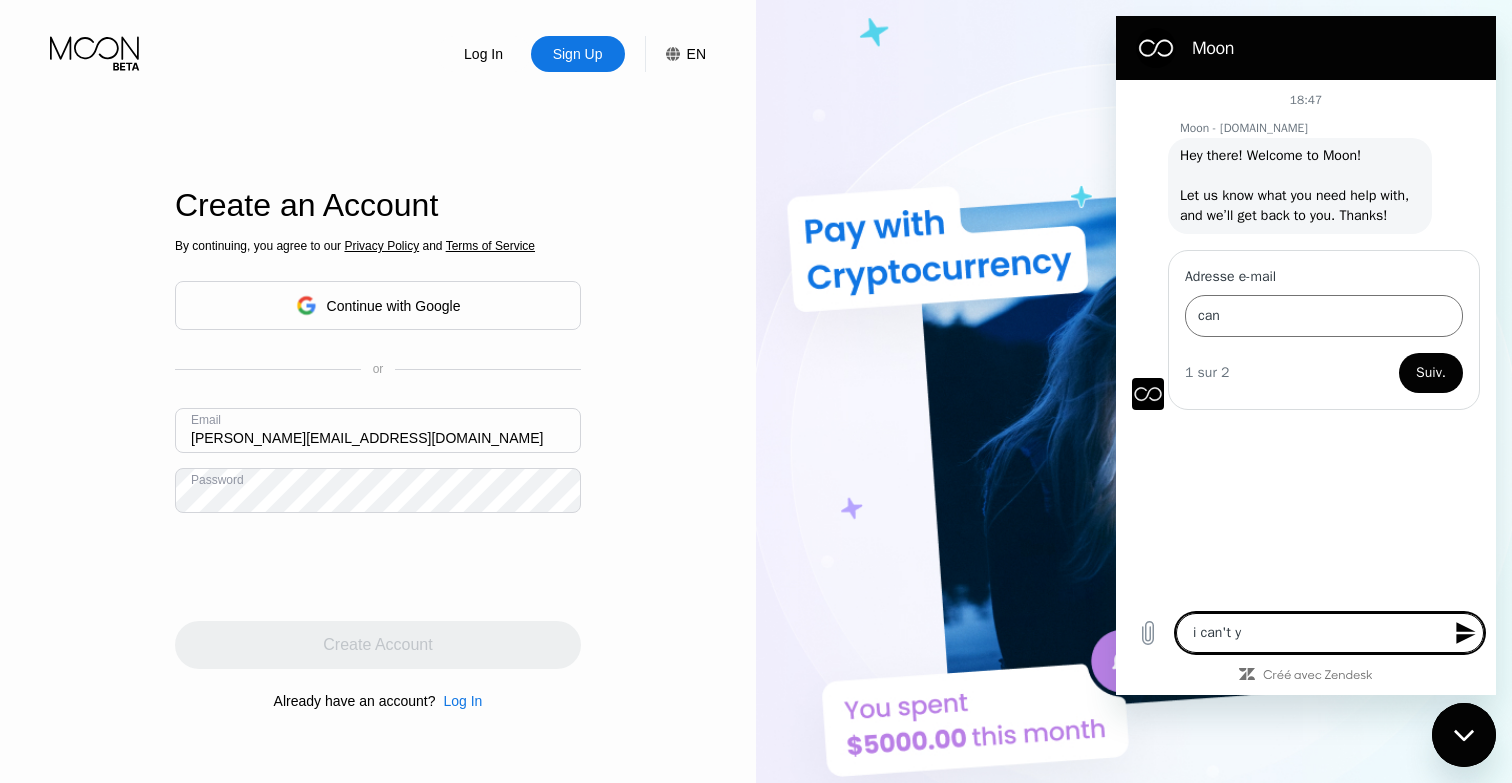 type on "i can't" 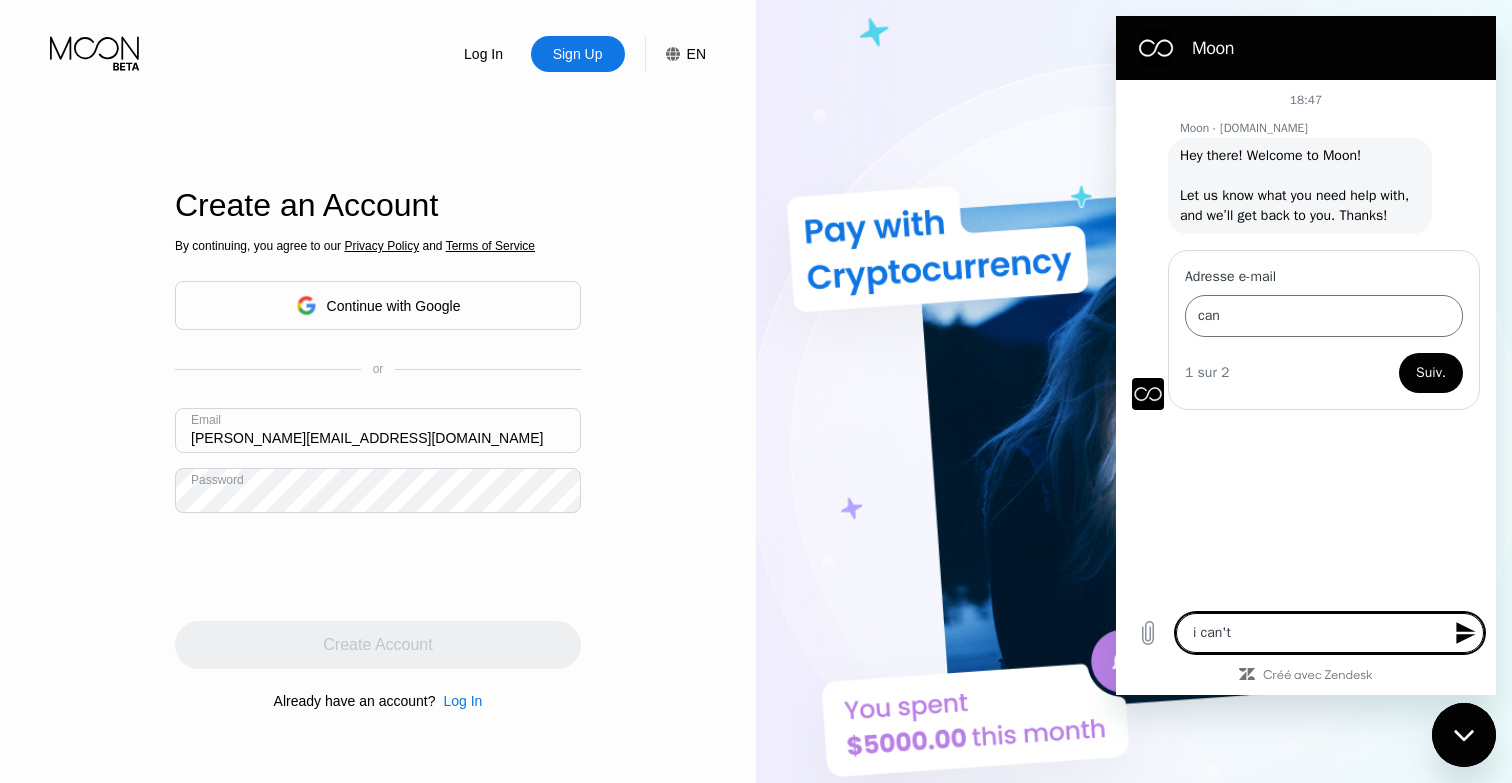 type on "i can't b" 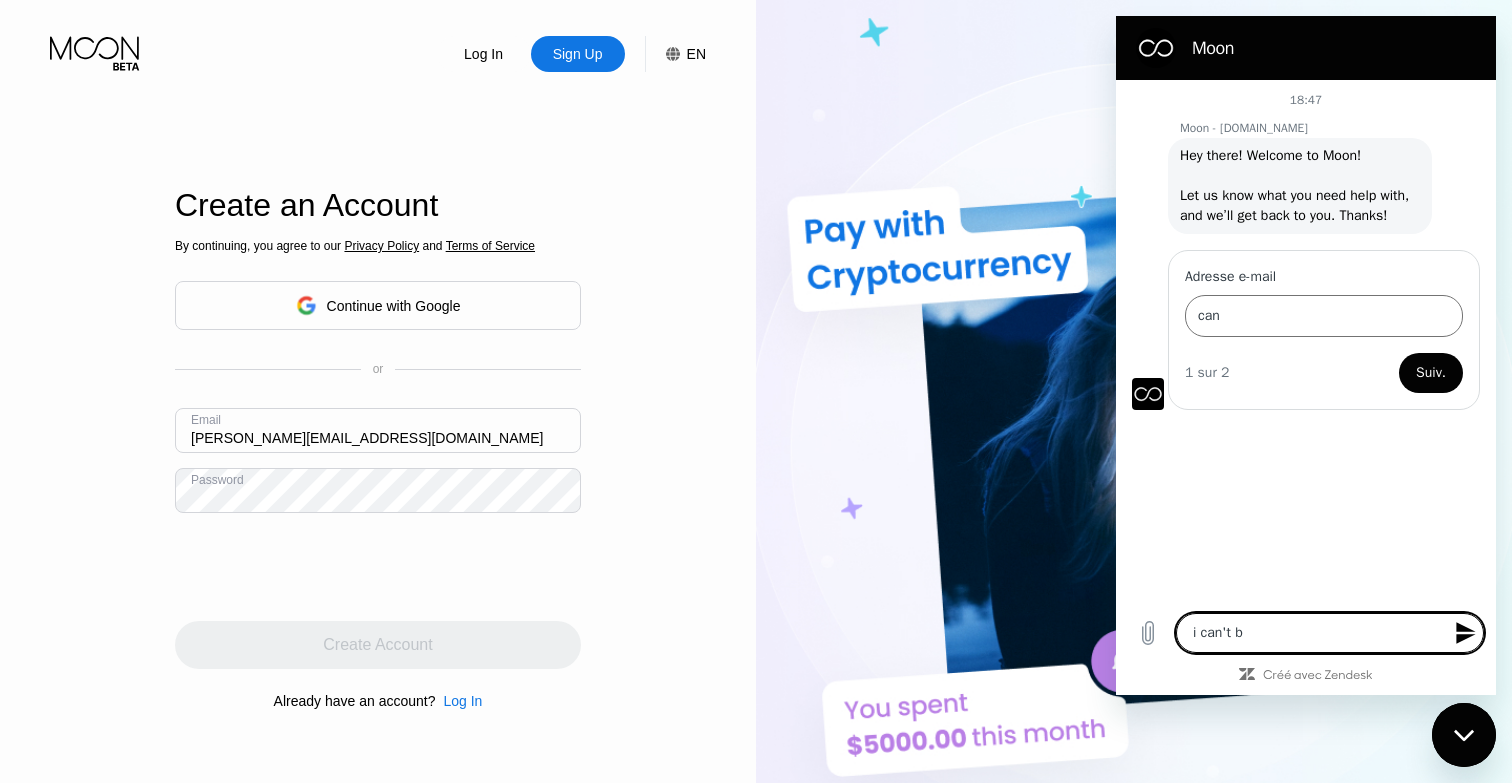 type on "i can't by" 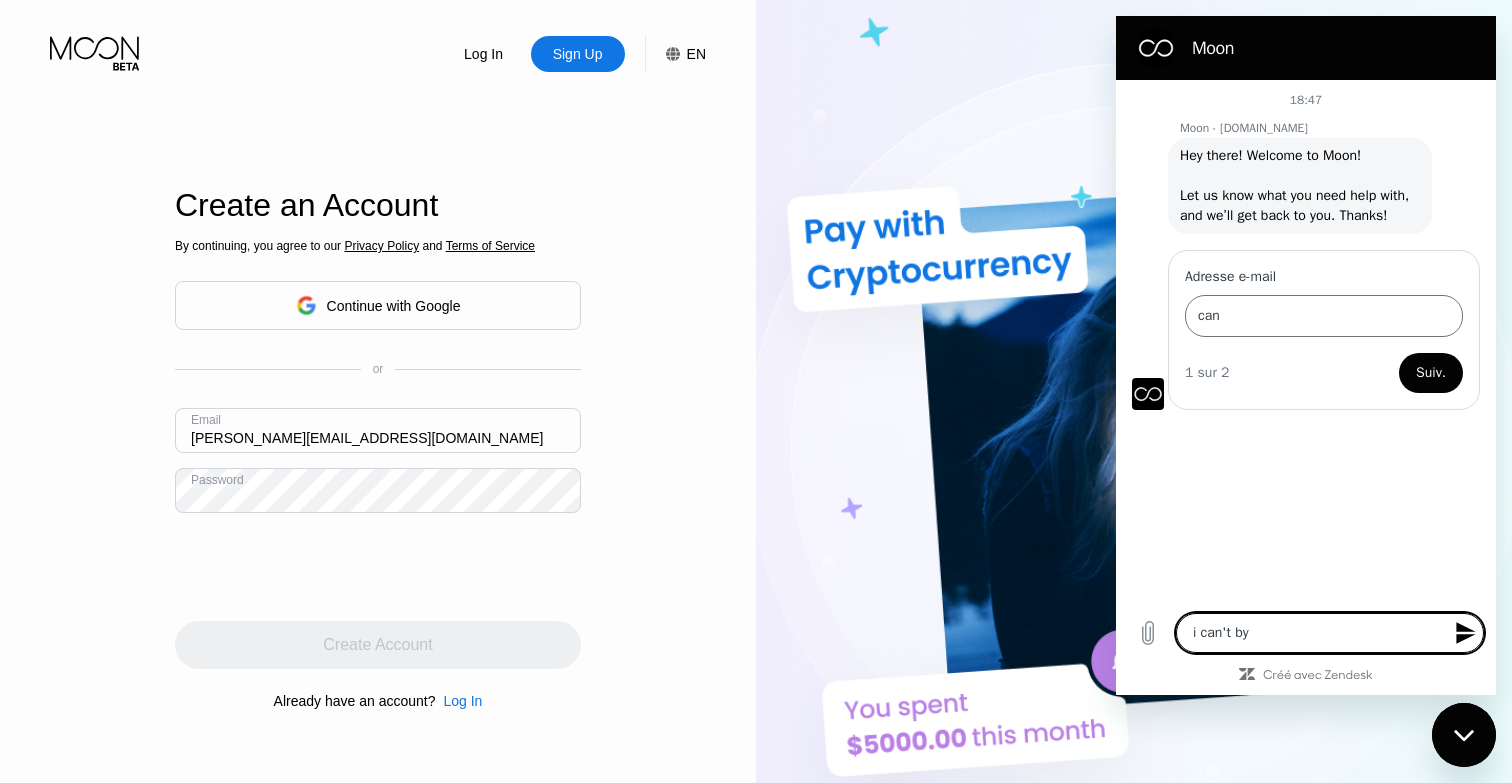type on "i can't bya" 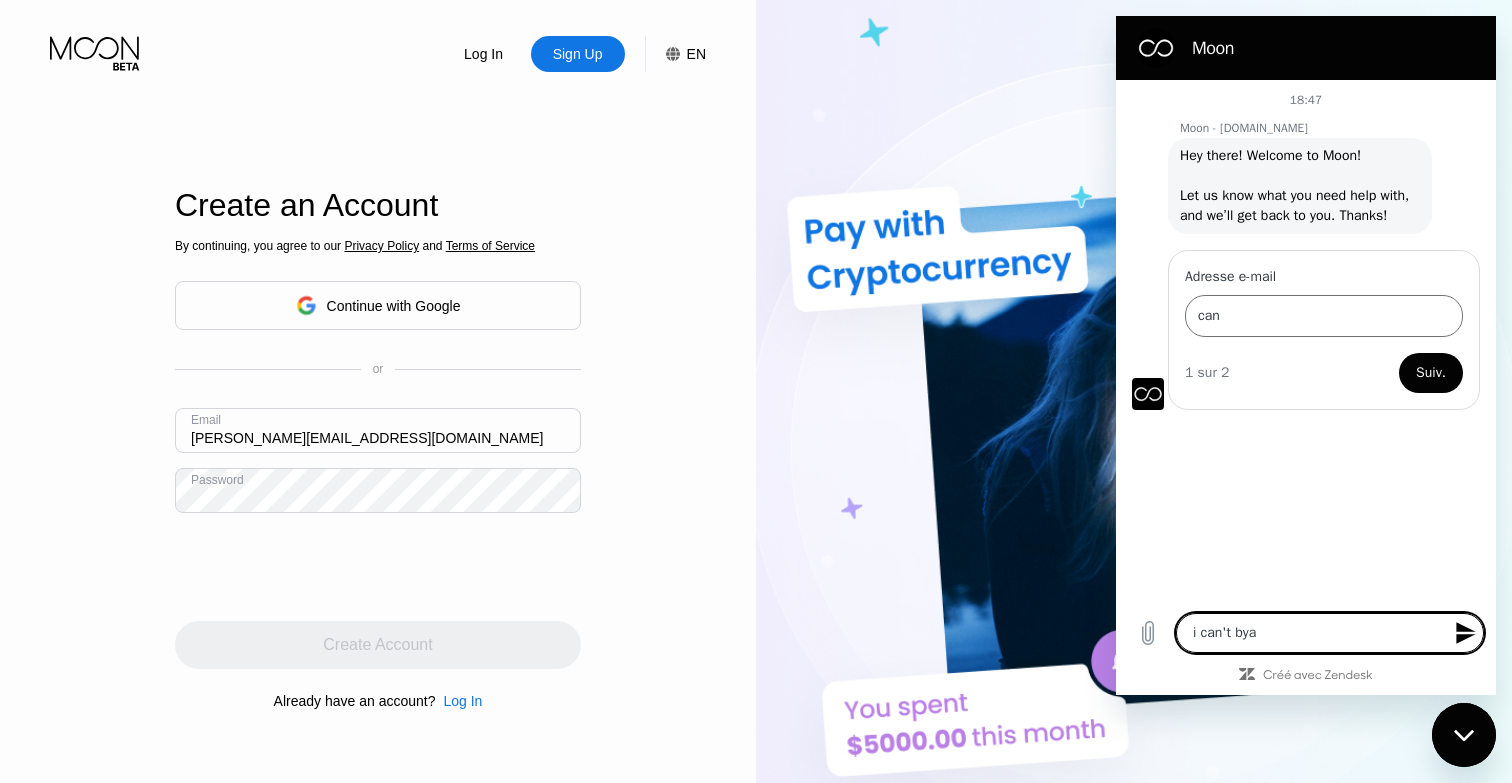 type on "x" 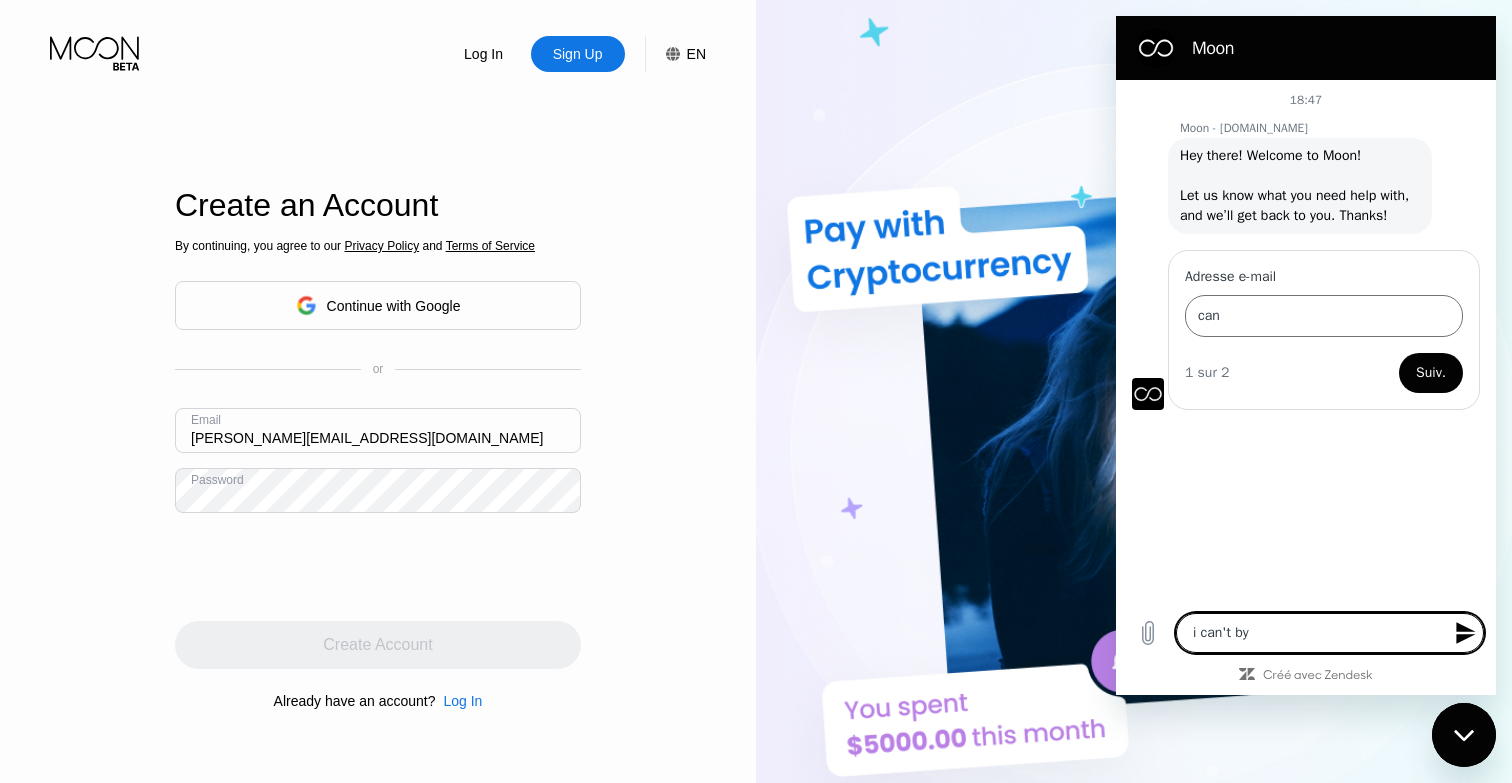 type on "i can't byp" 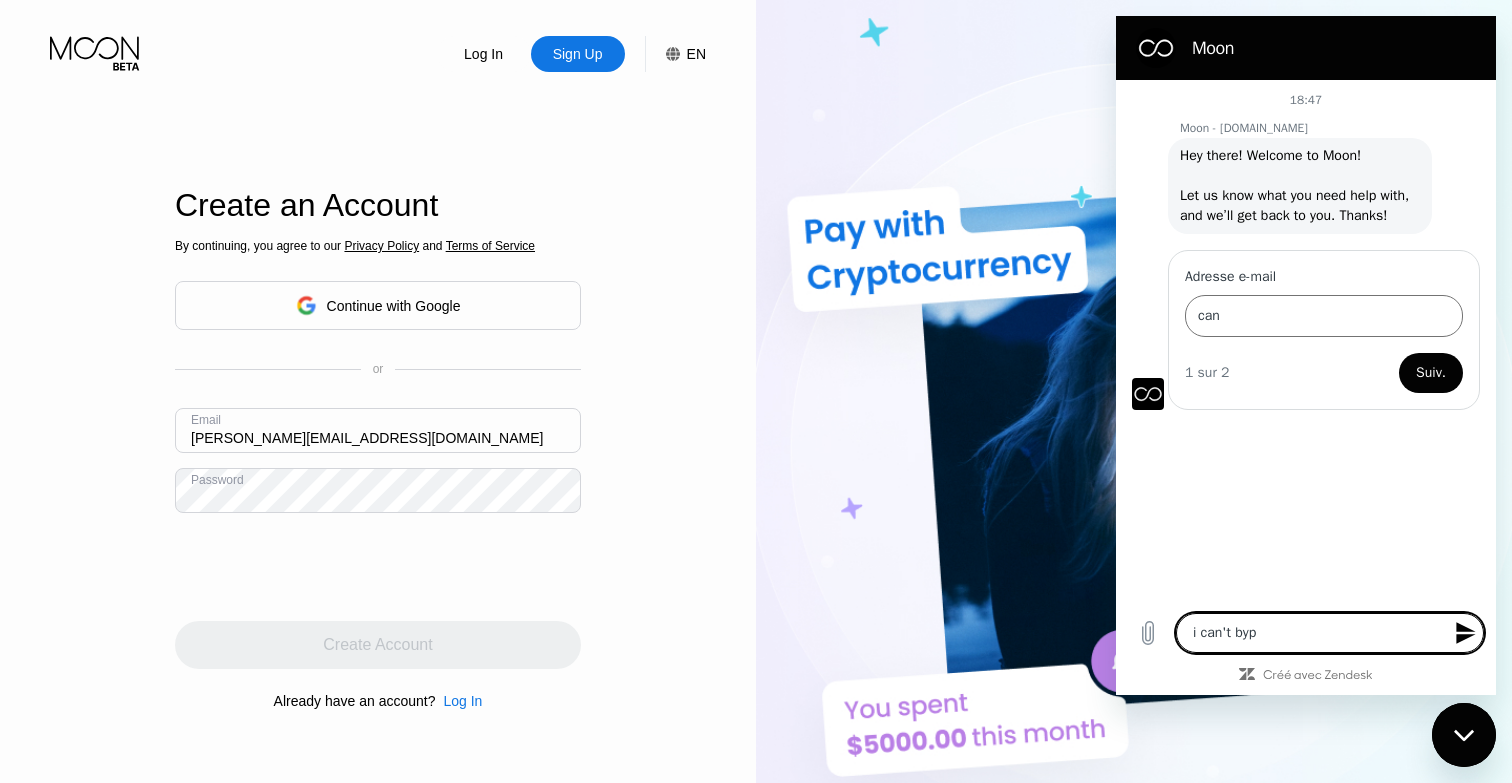 type on "i can't bypa" 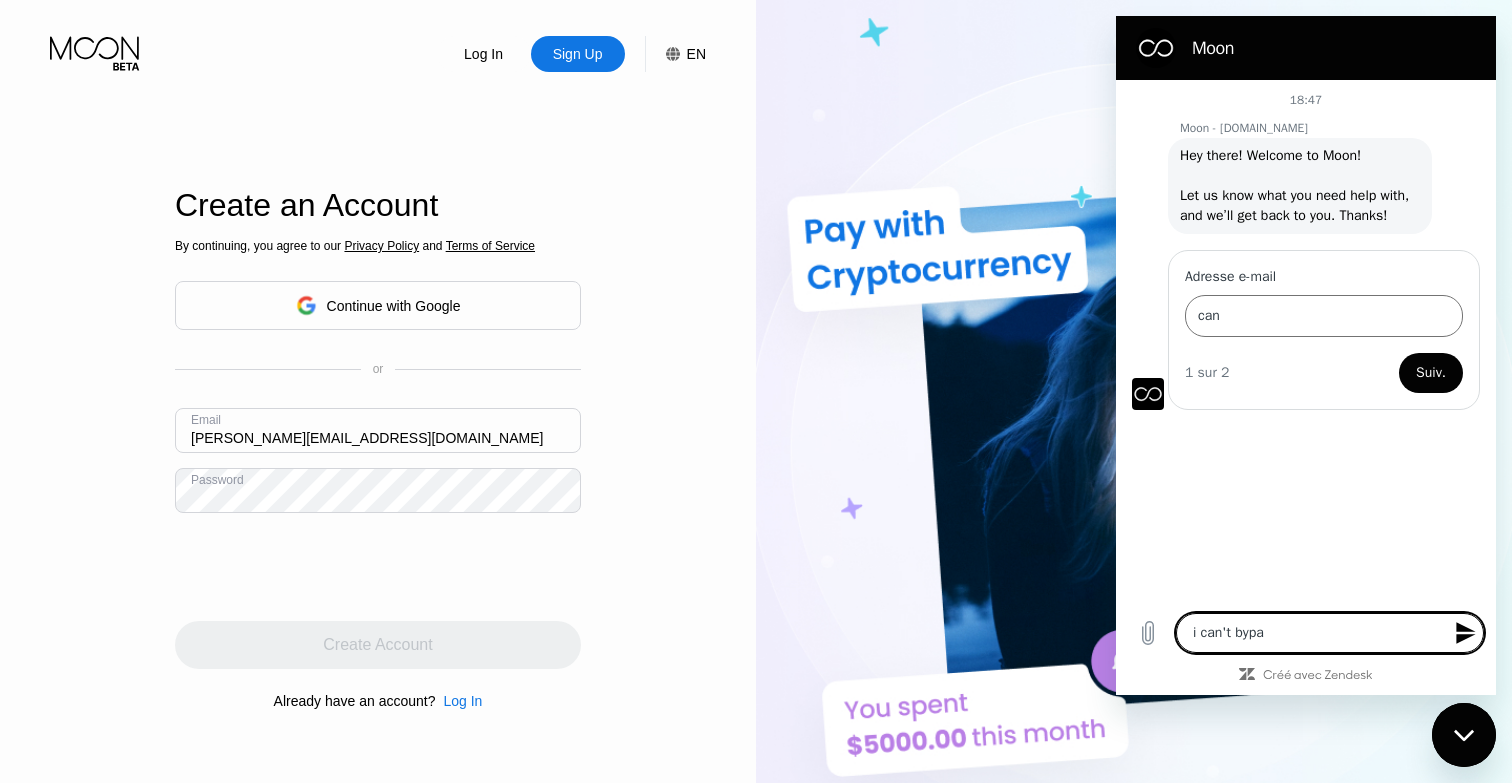 type on "i can't bypas" 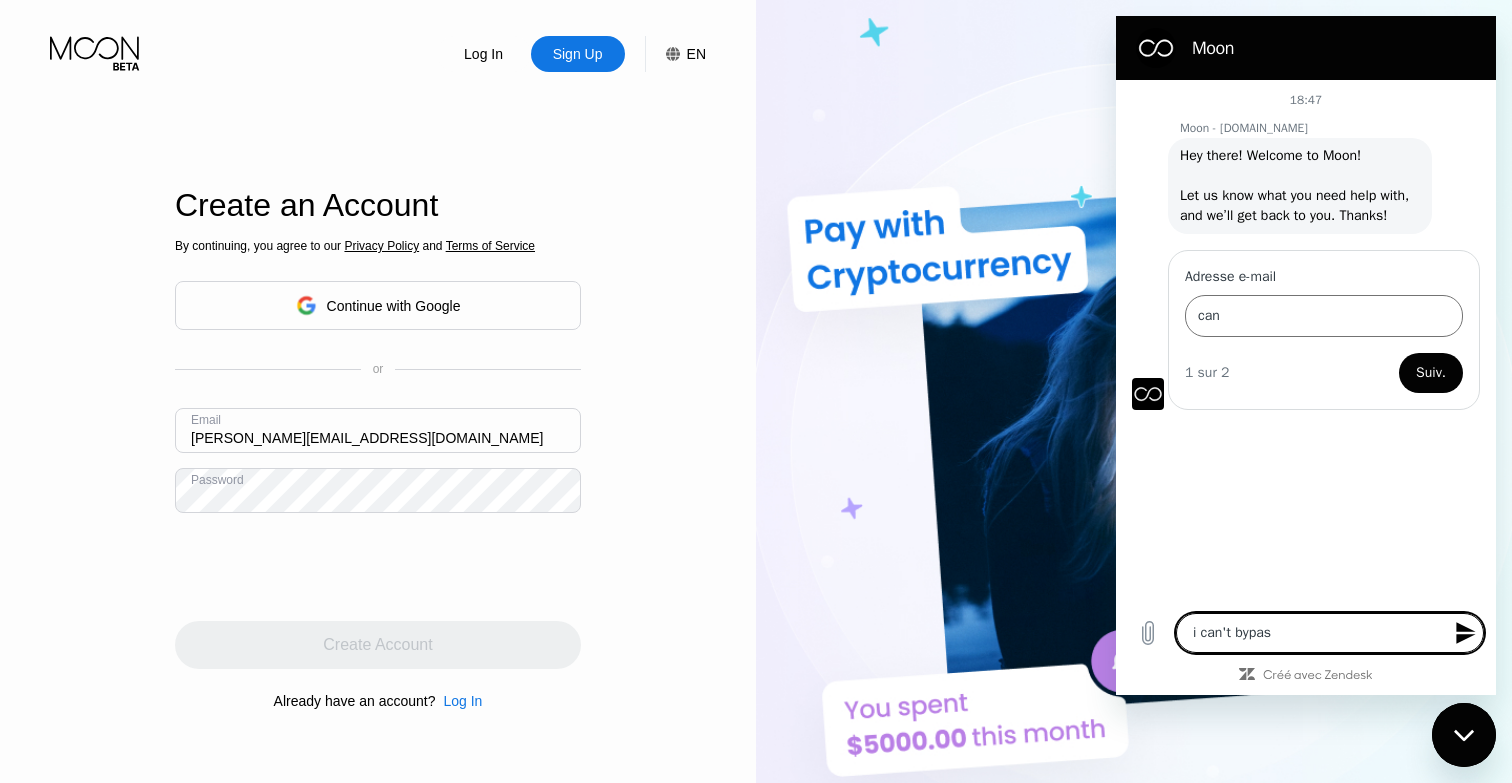 type on "i can't bypass" 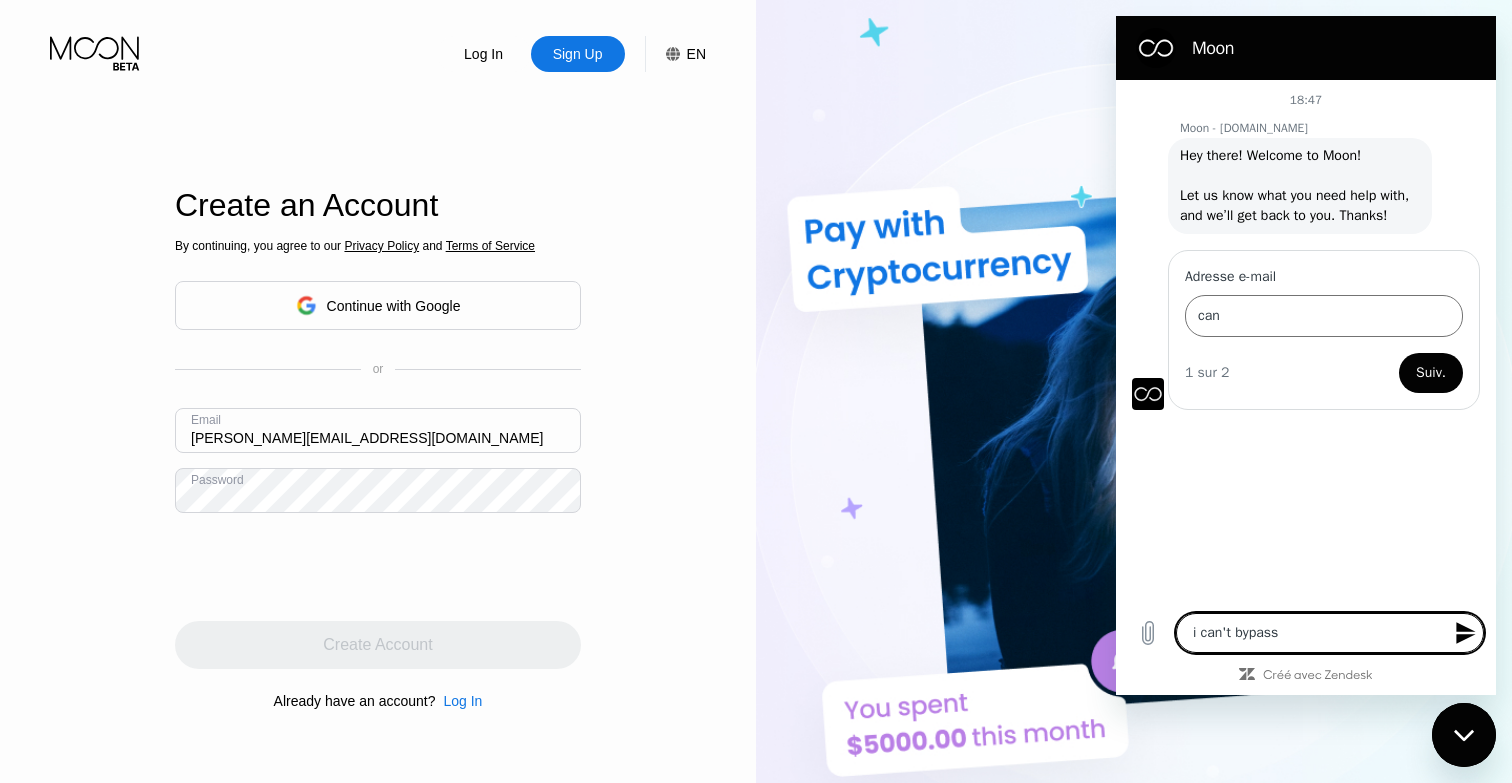 type on "i can't bypass" 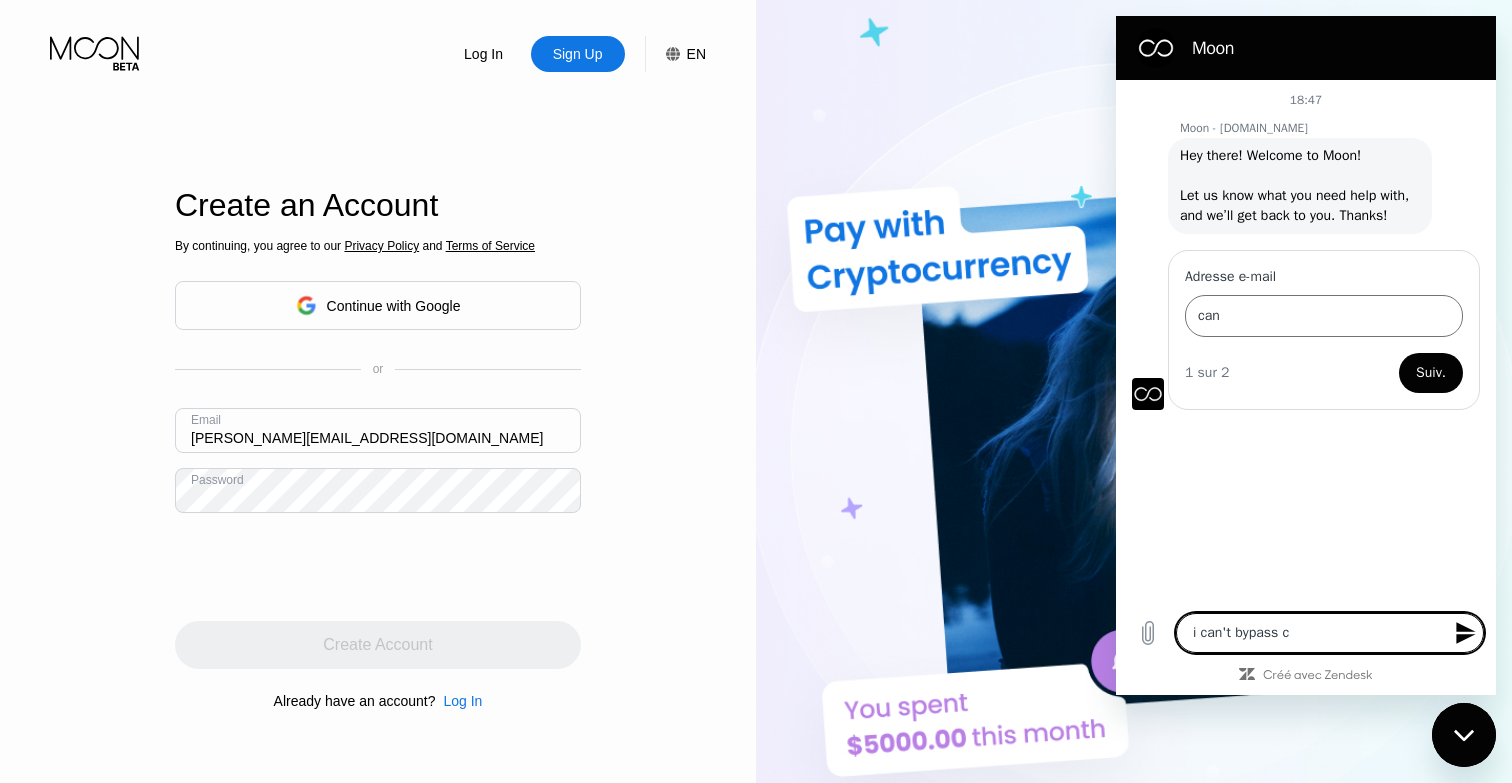 type on "i can't bypass ca" 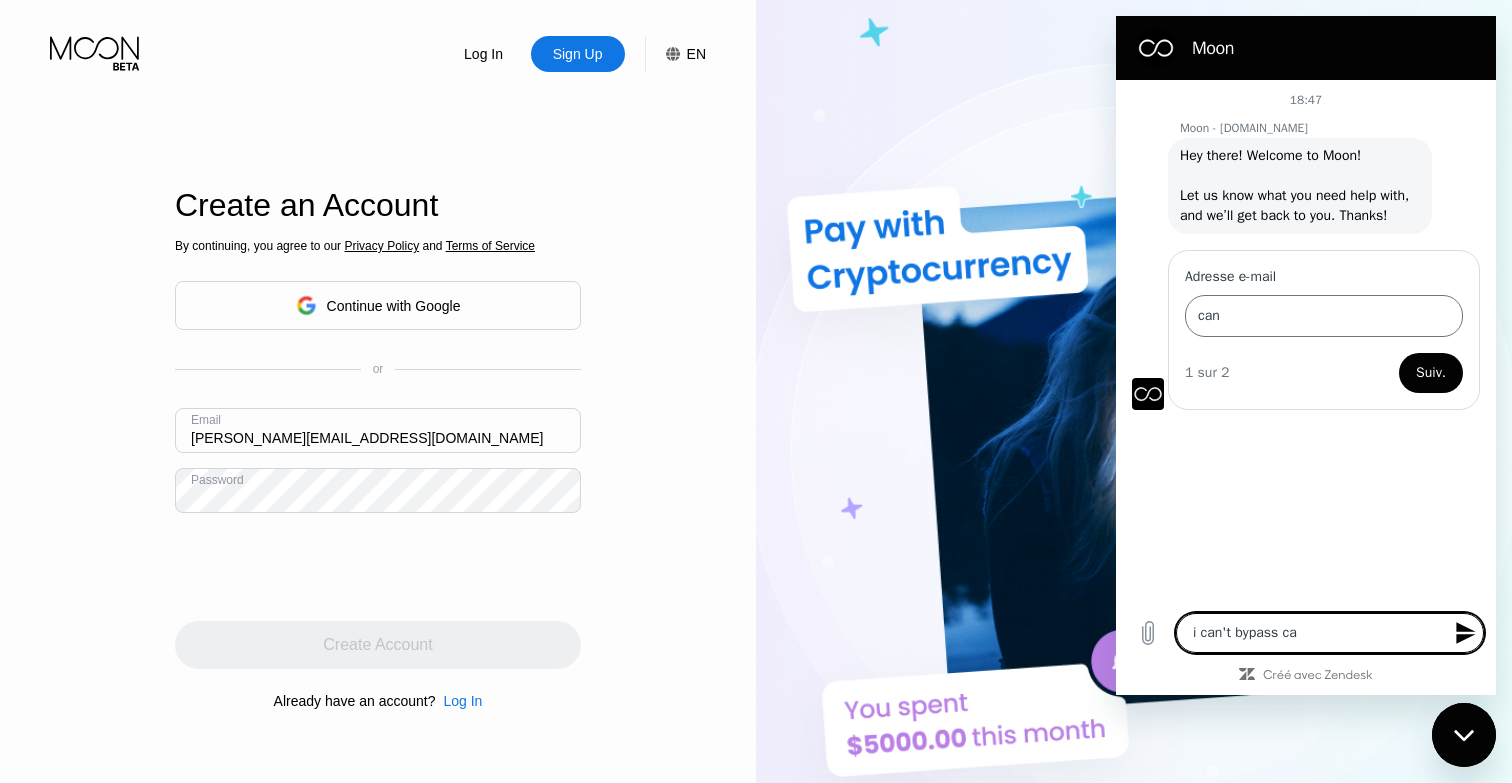 type on "i can't bypass cap" 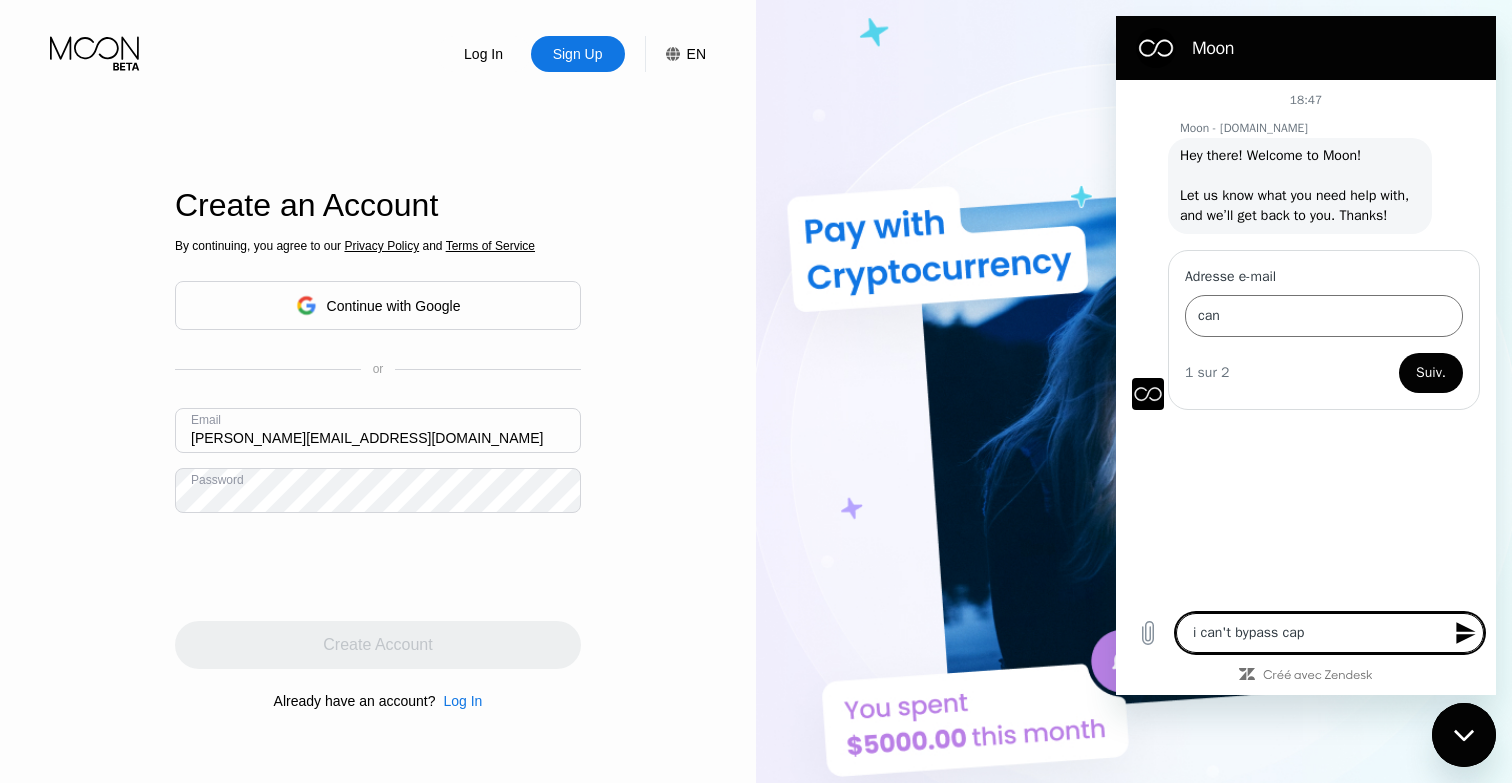 type on "i can't bypass capt" 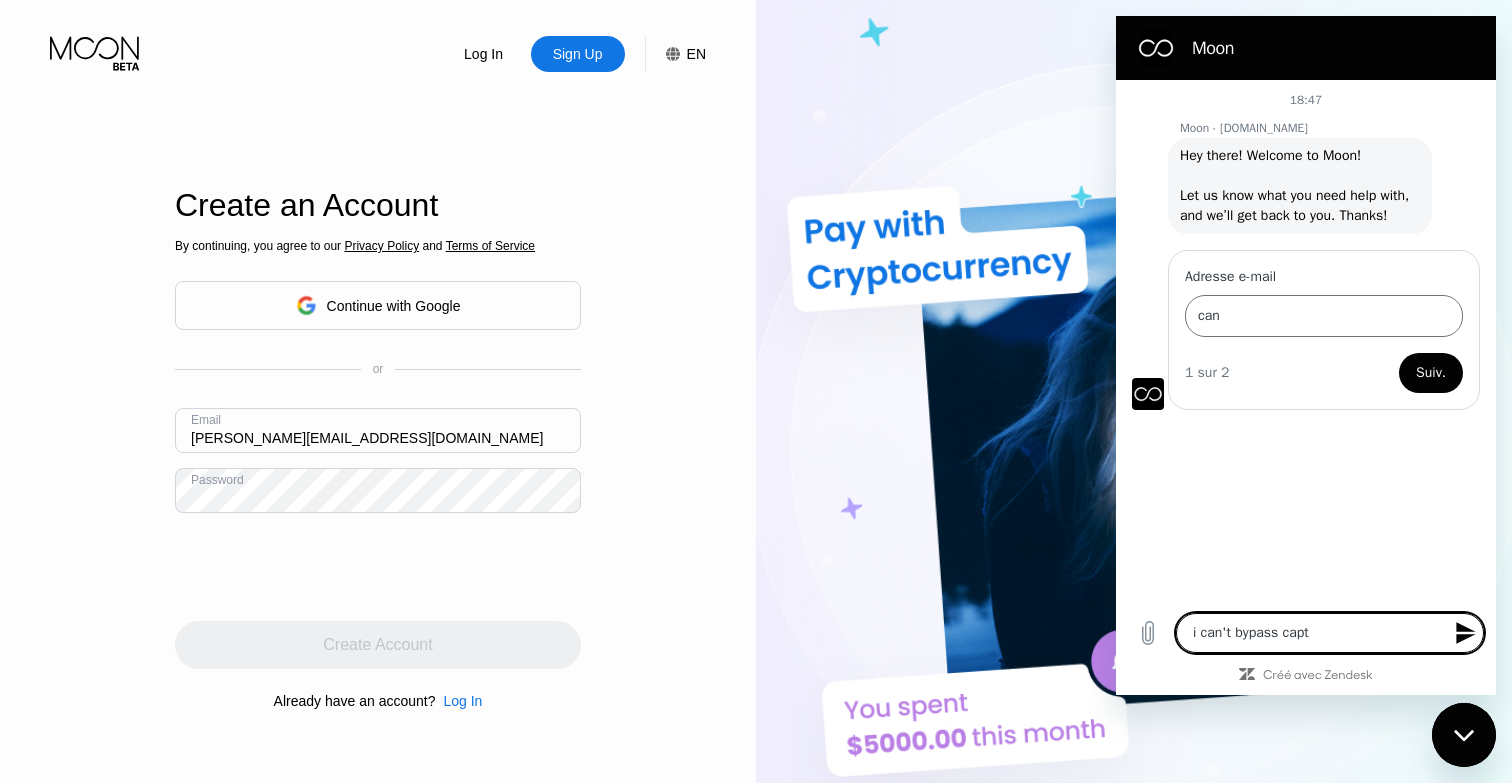 type on "i can't bypass captc" 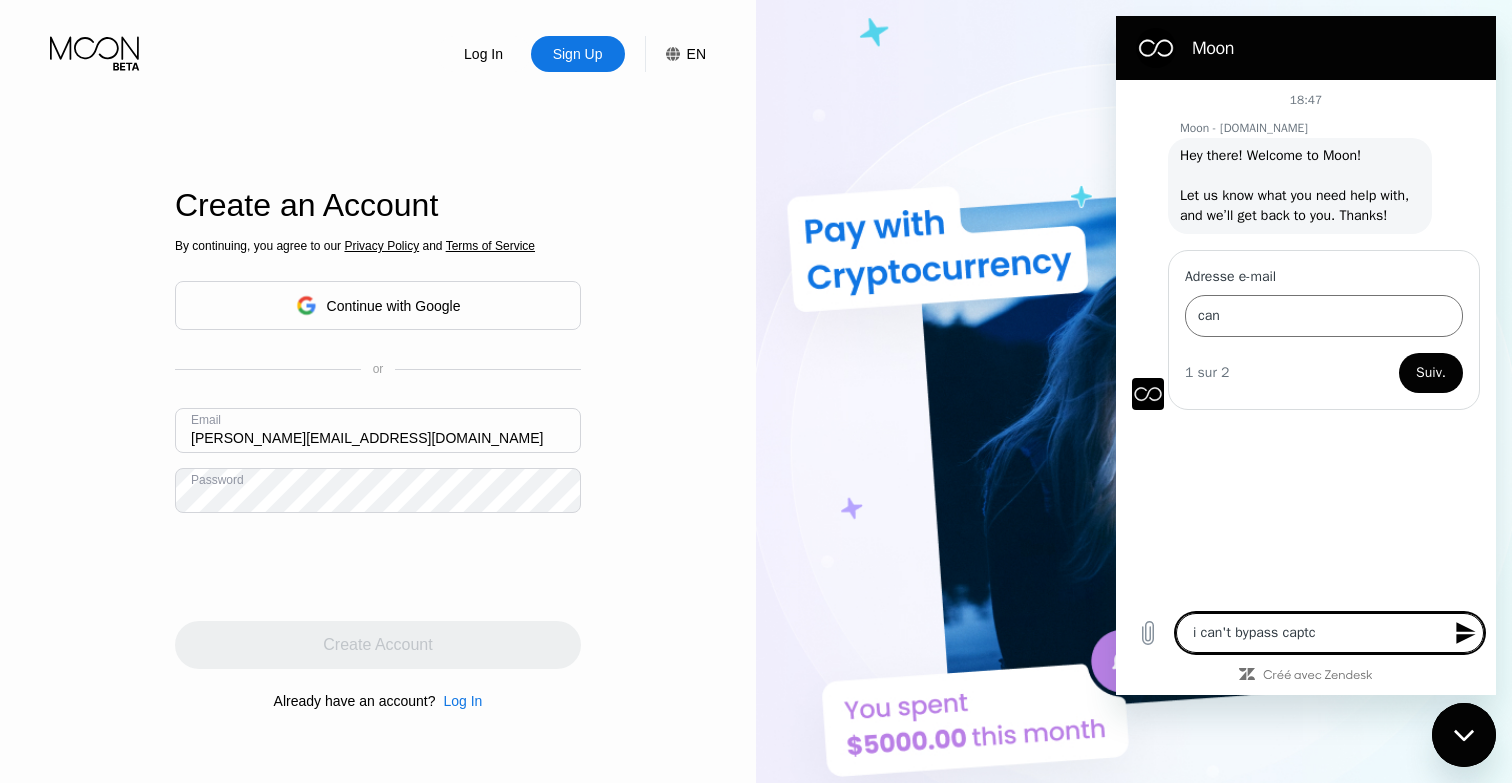 type on "i can't bypass captch" 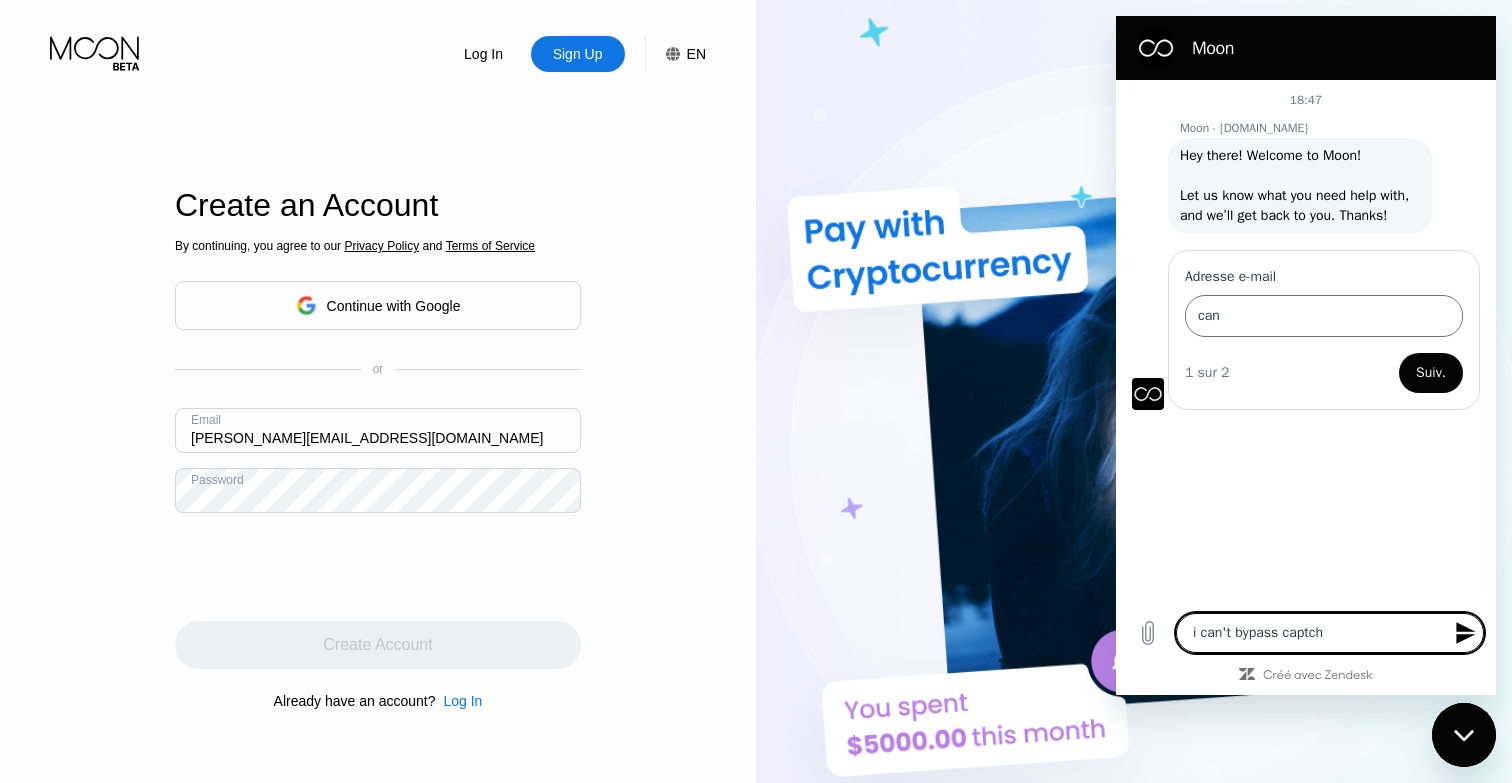 type on "i can't bypass captcha" 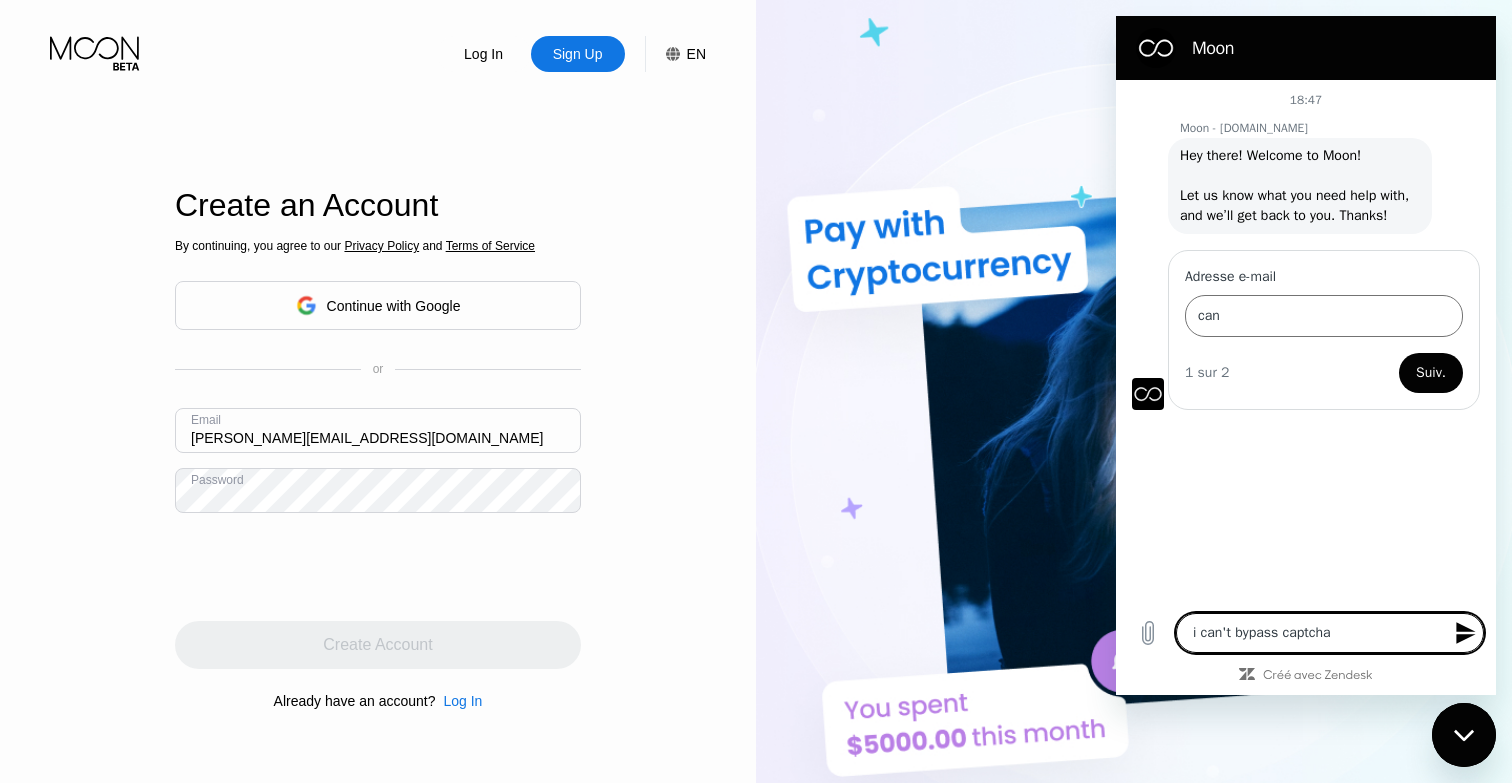 type 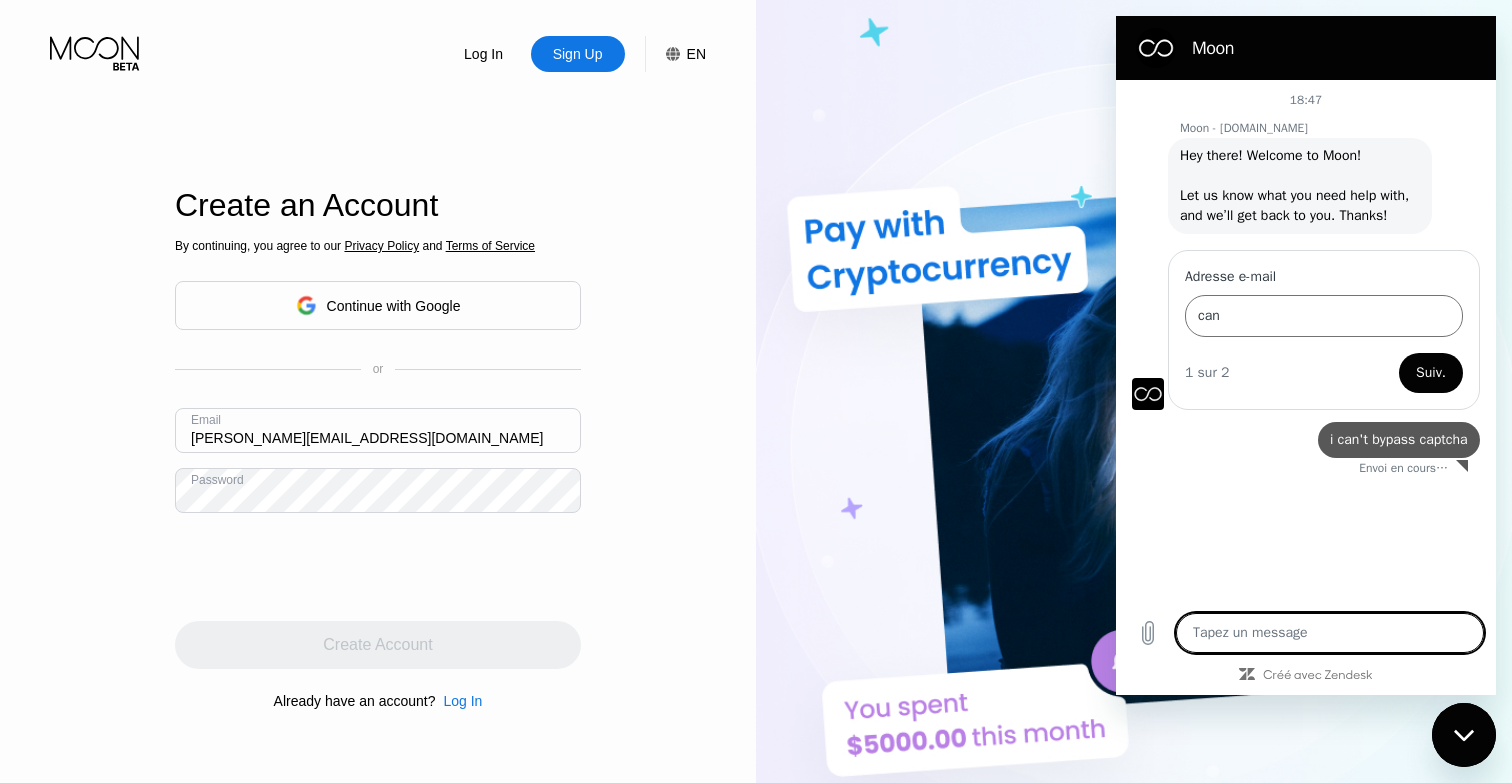 type on "x" 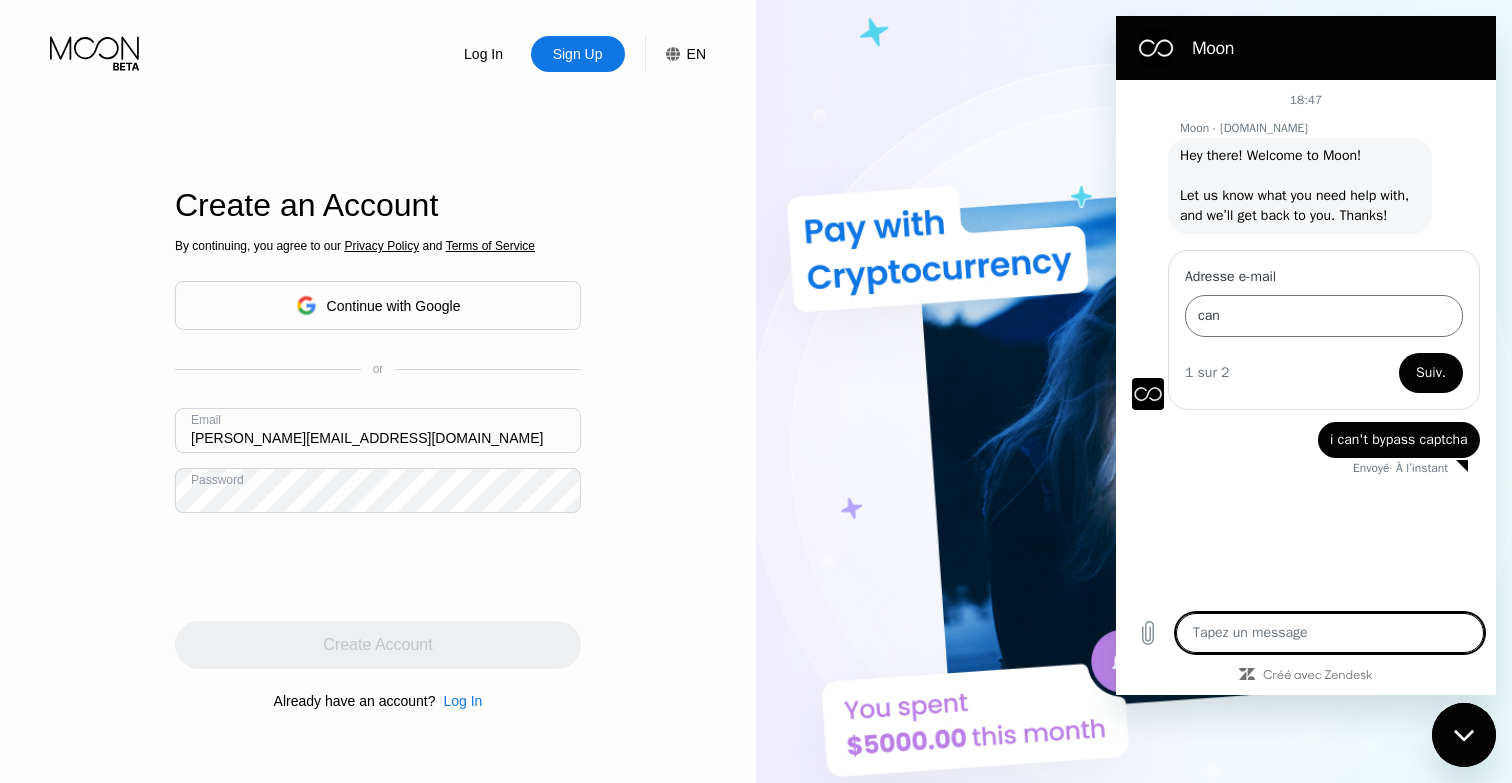 type on "w" 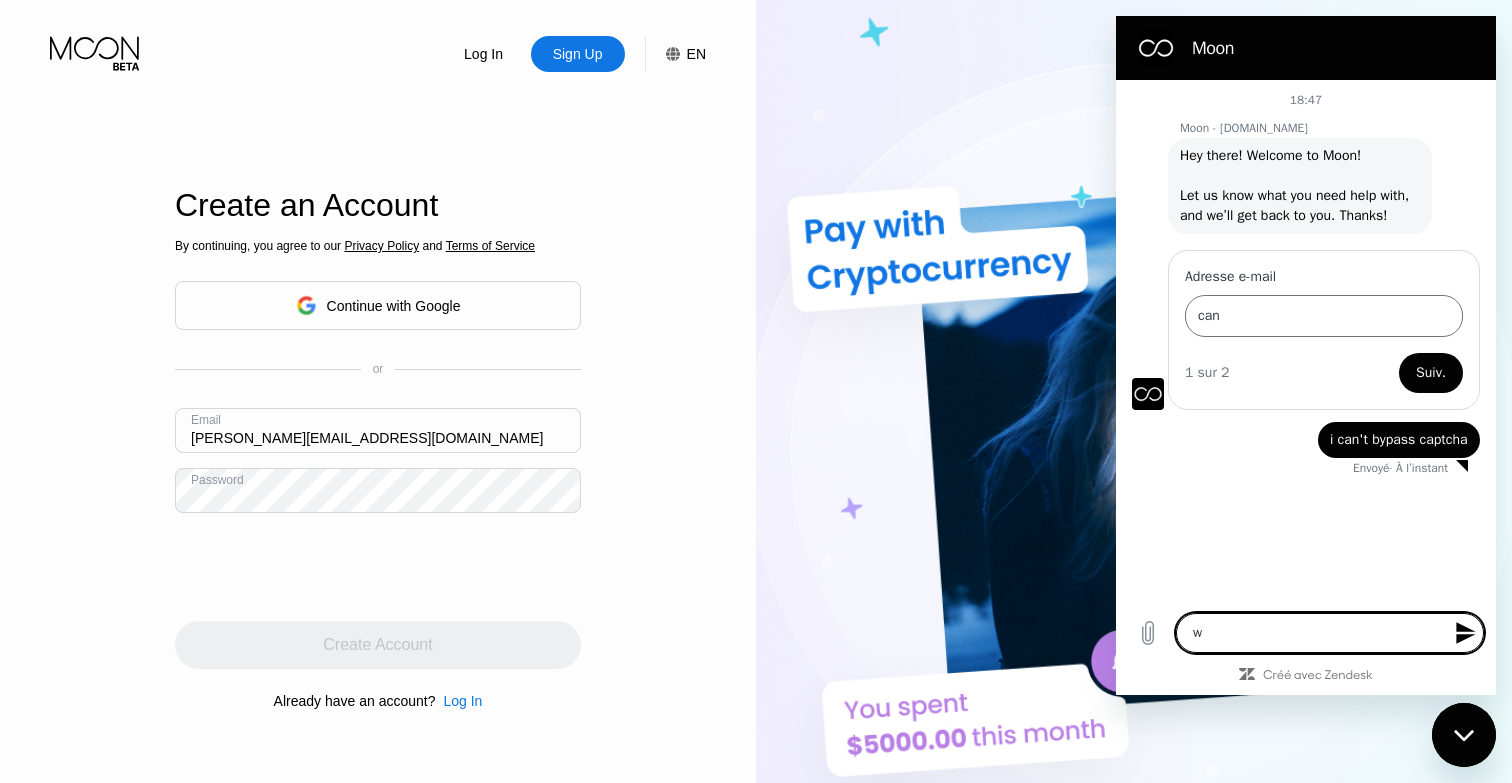 type on "wt" 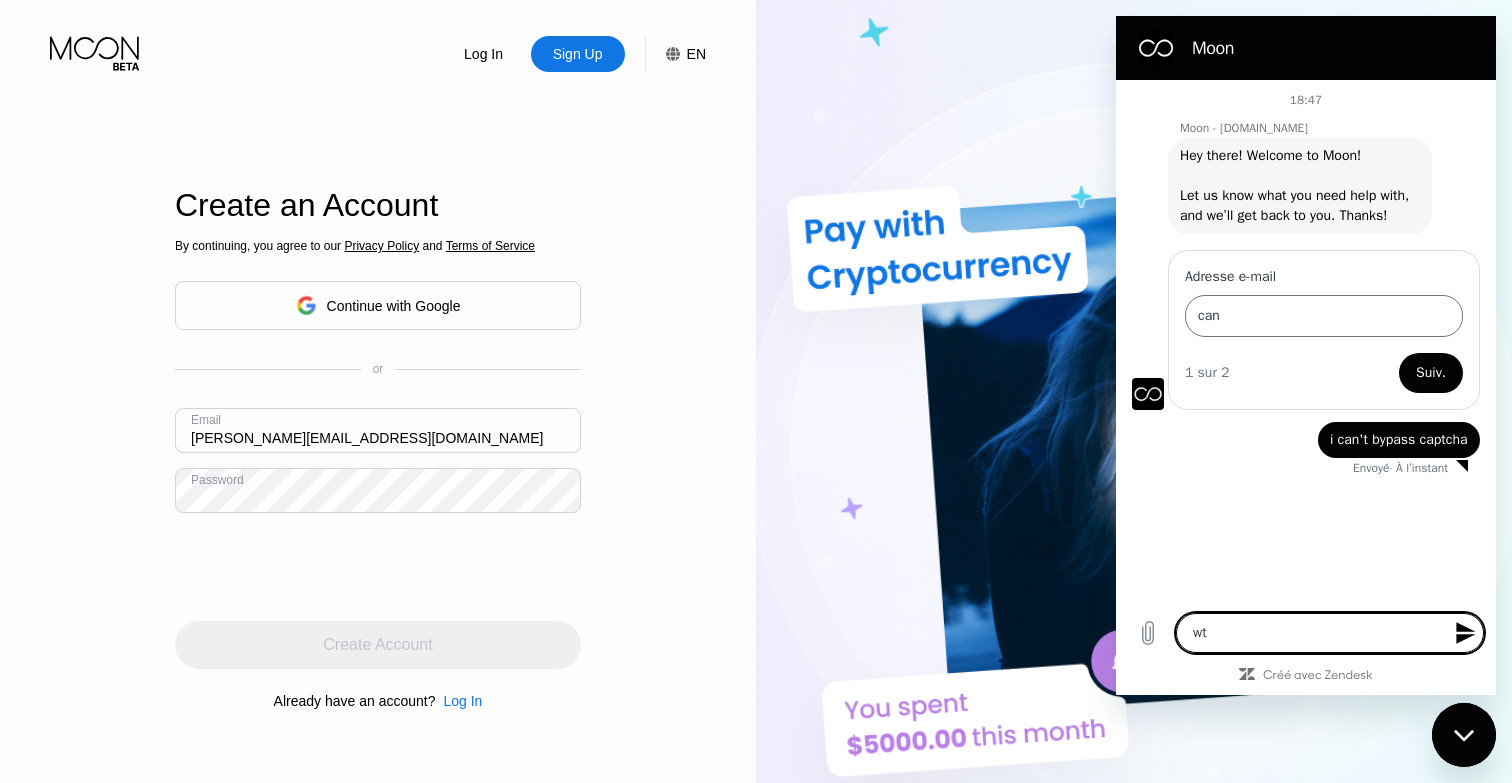 type on "wtf" 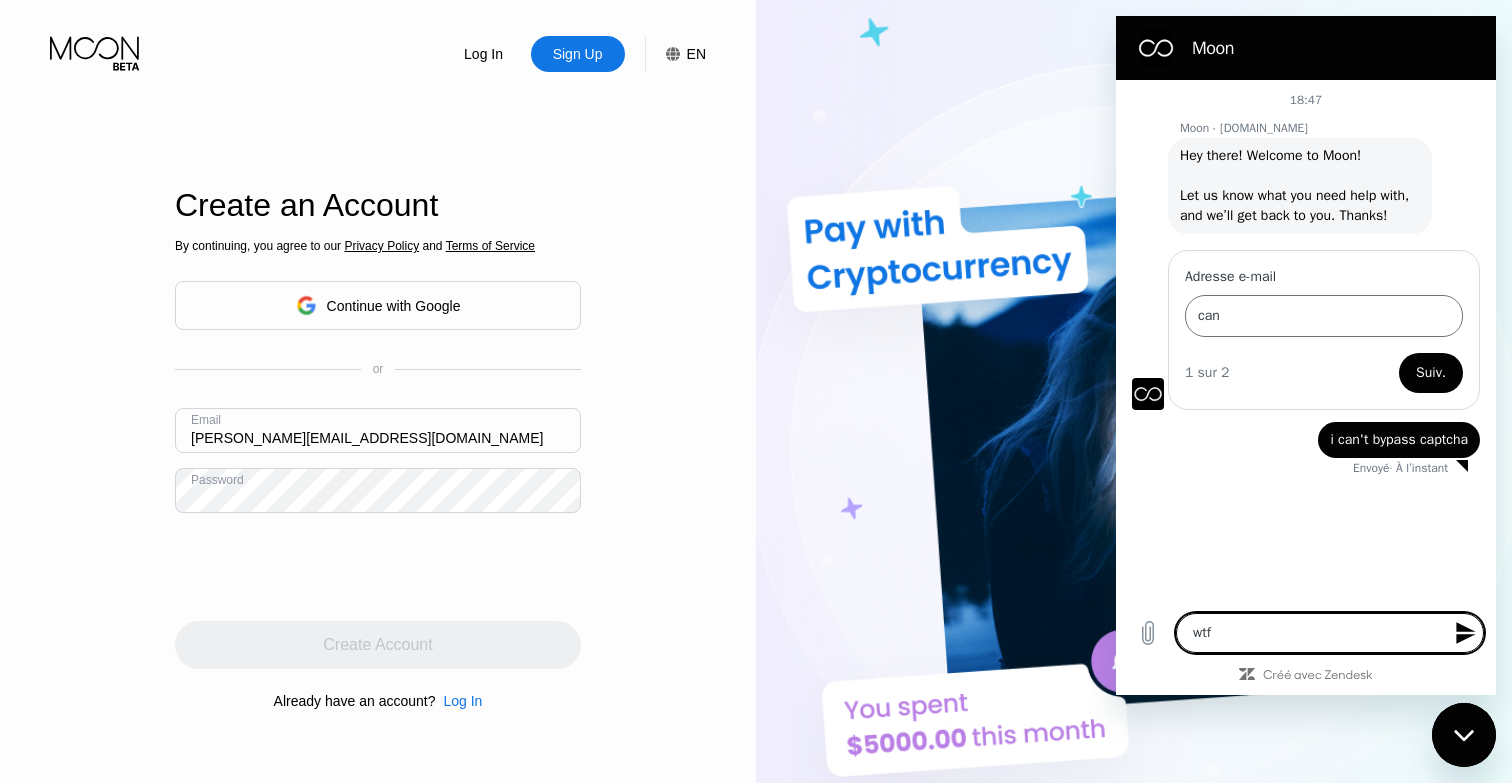 type 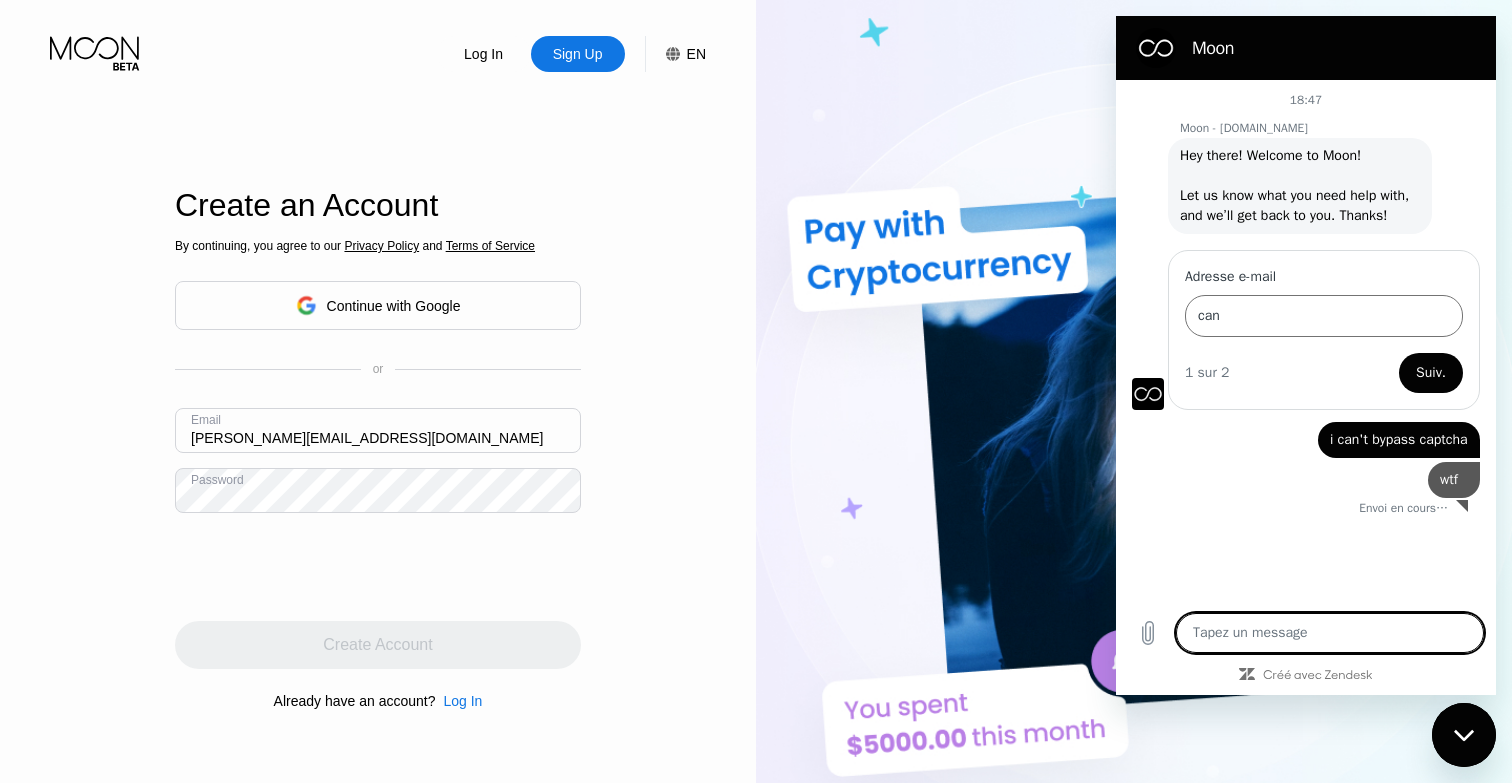type on "x" 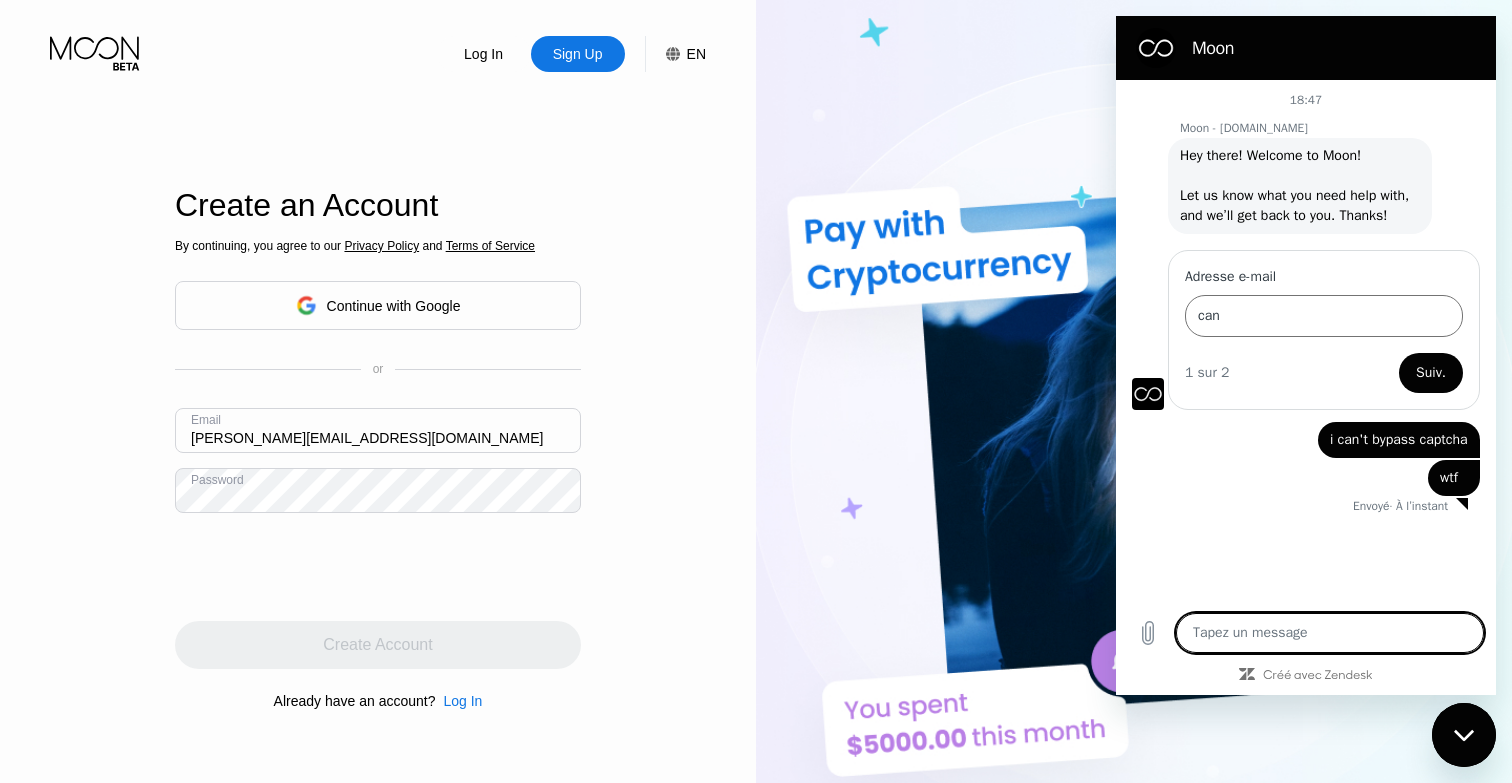 type 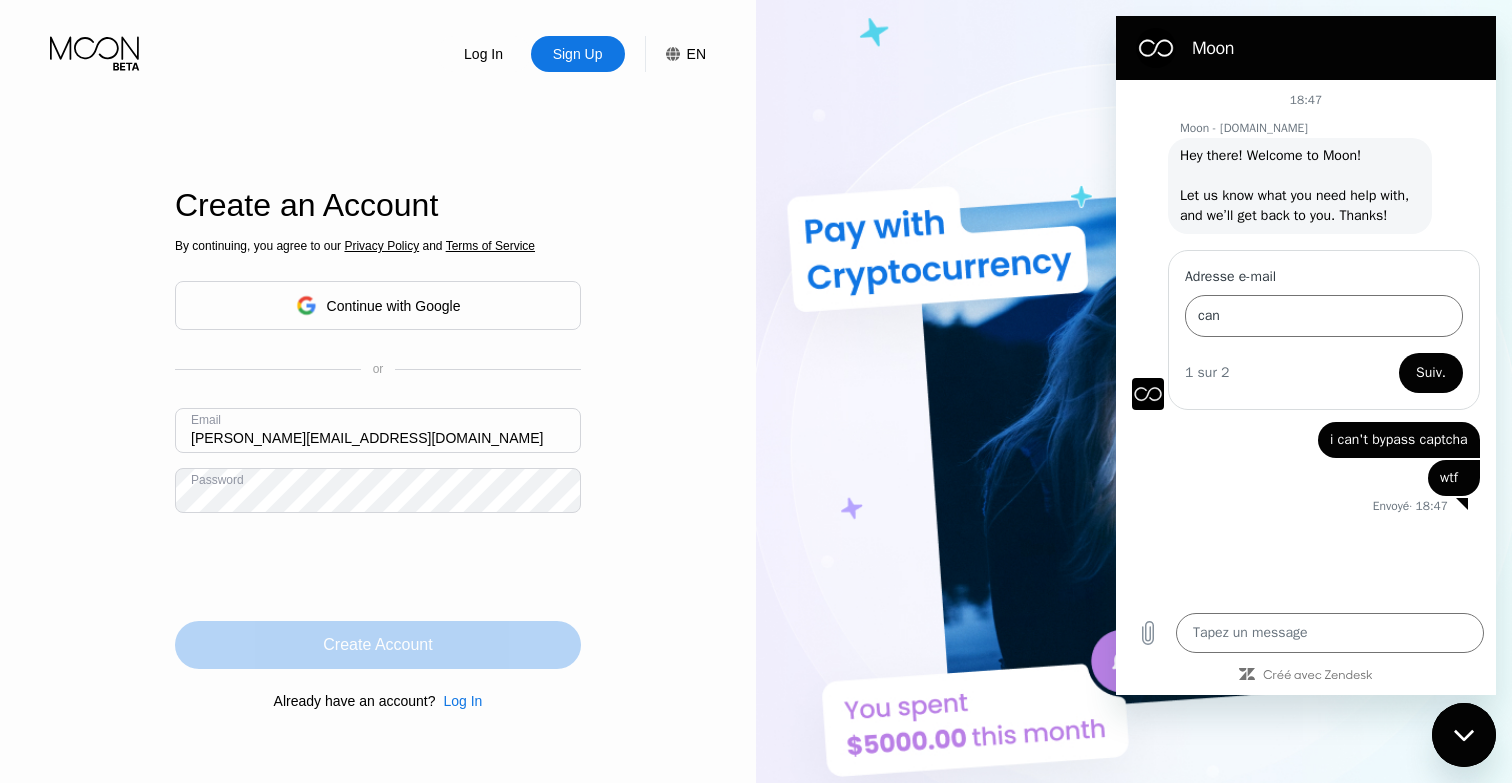 click on "Create Account" at bounding box center [378, 645] 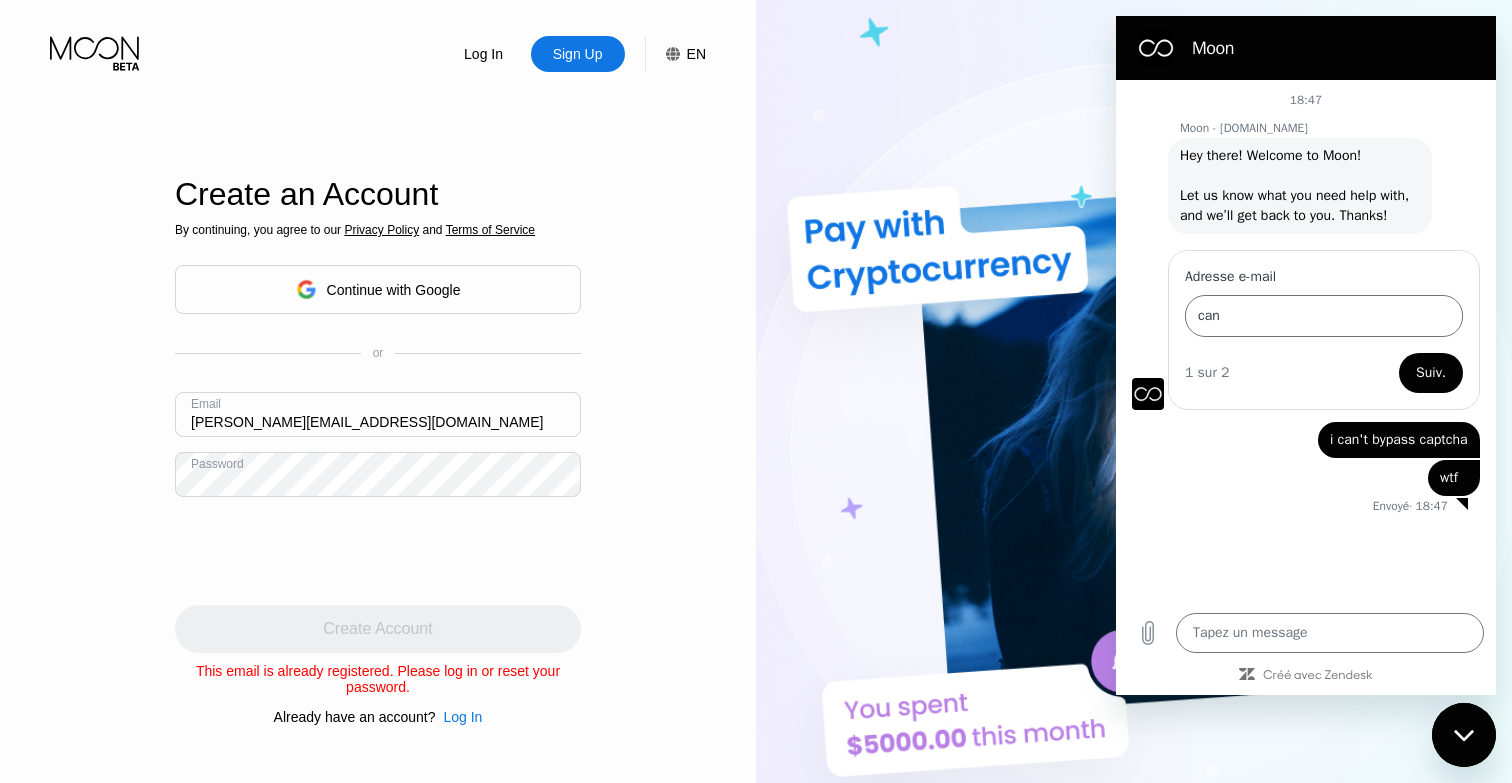 click on "Log In" at bounding box center (462, 717) 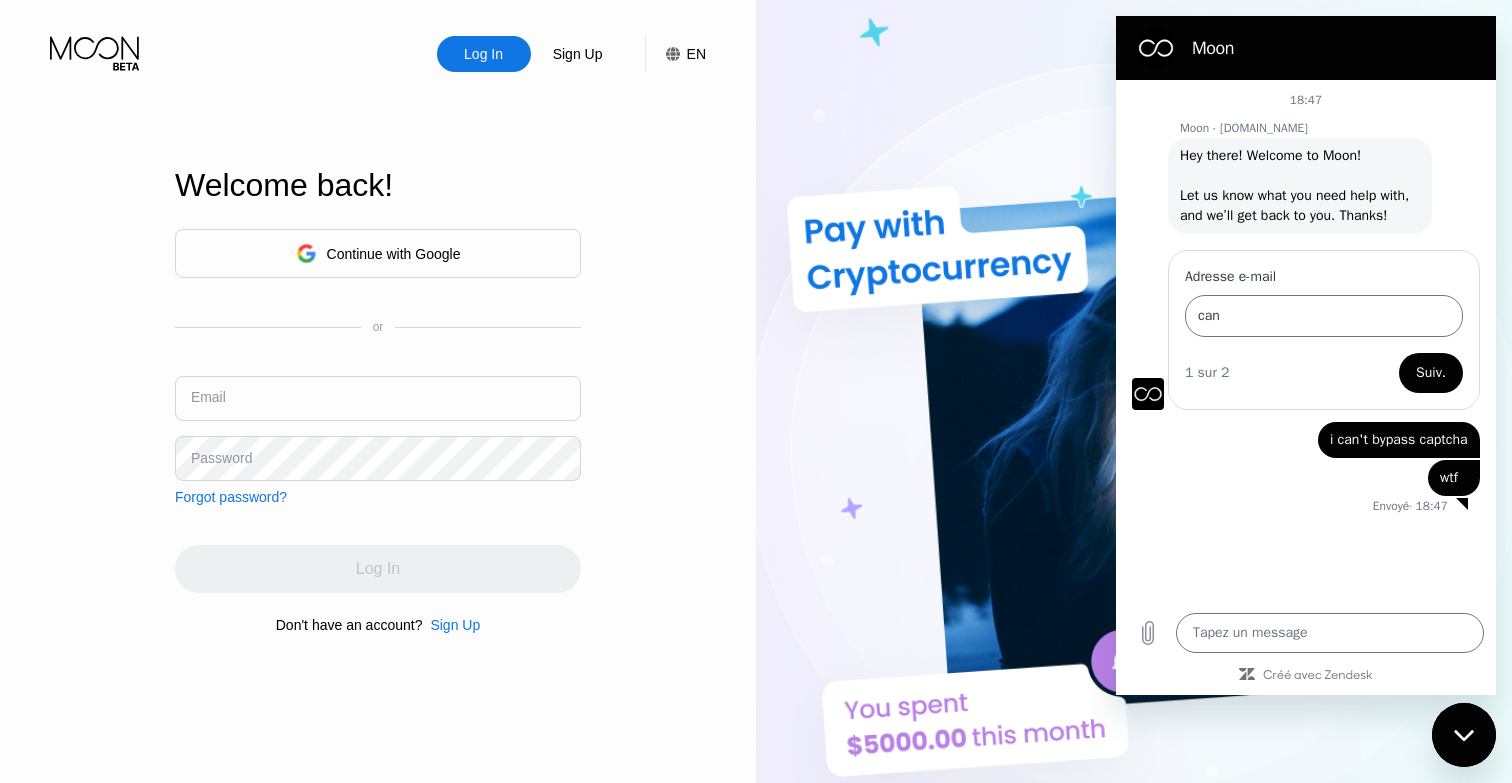click at bounding box center [378, 398] 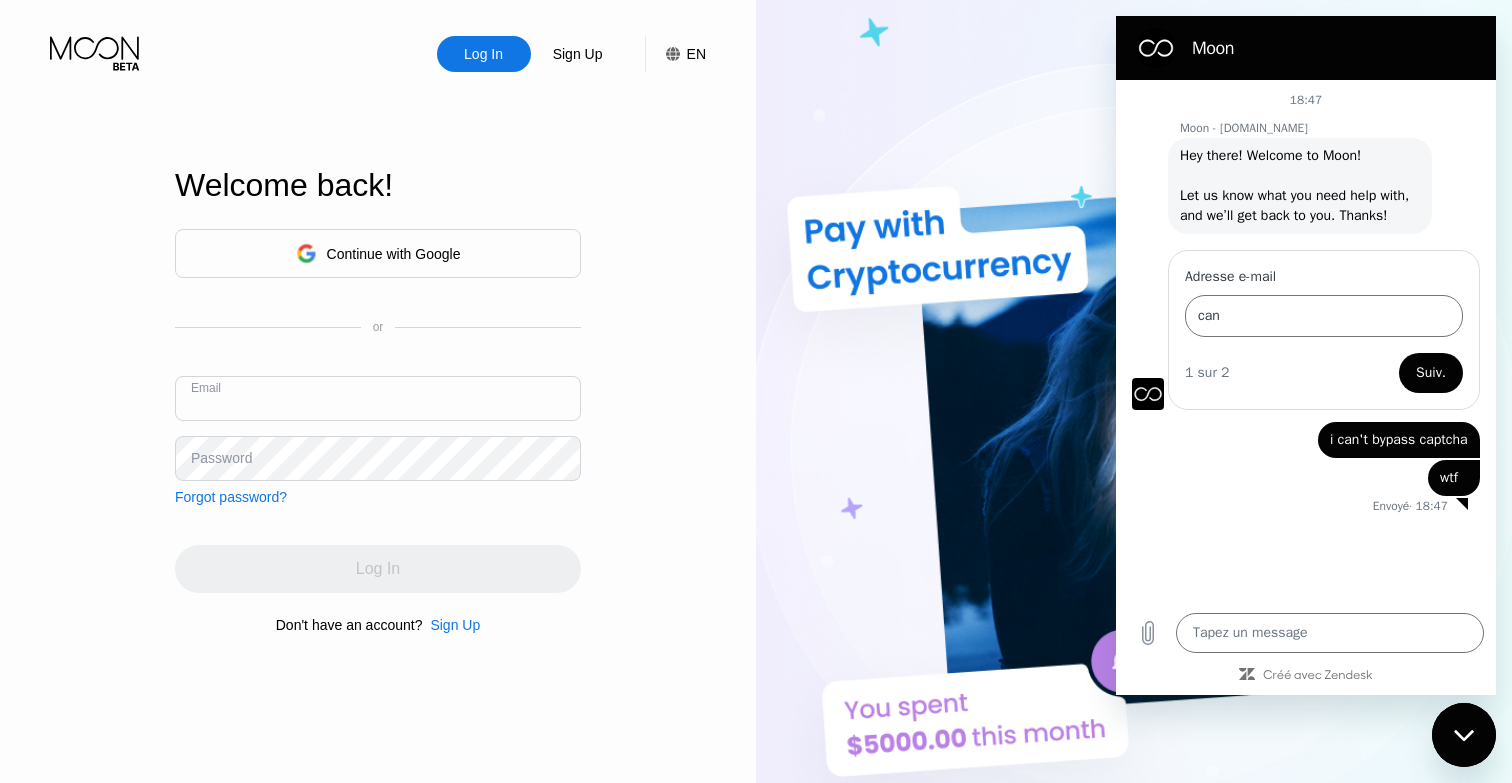 click at bounding box center (378, 398) 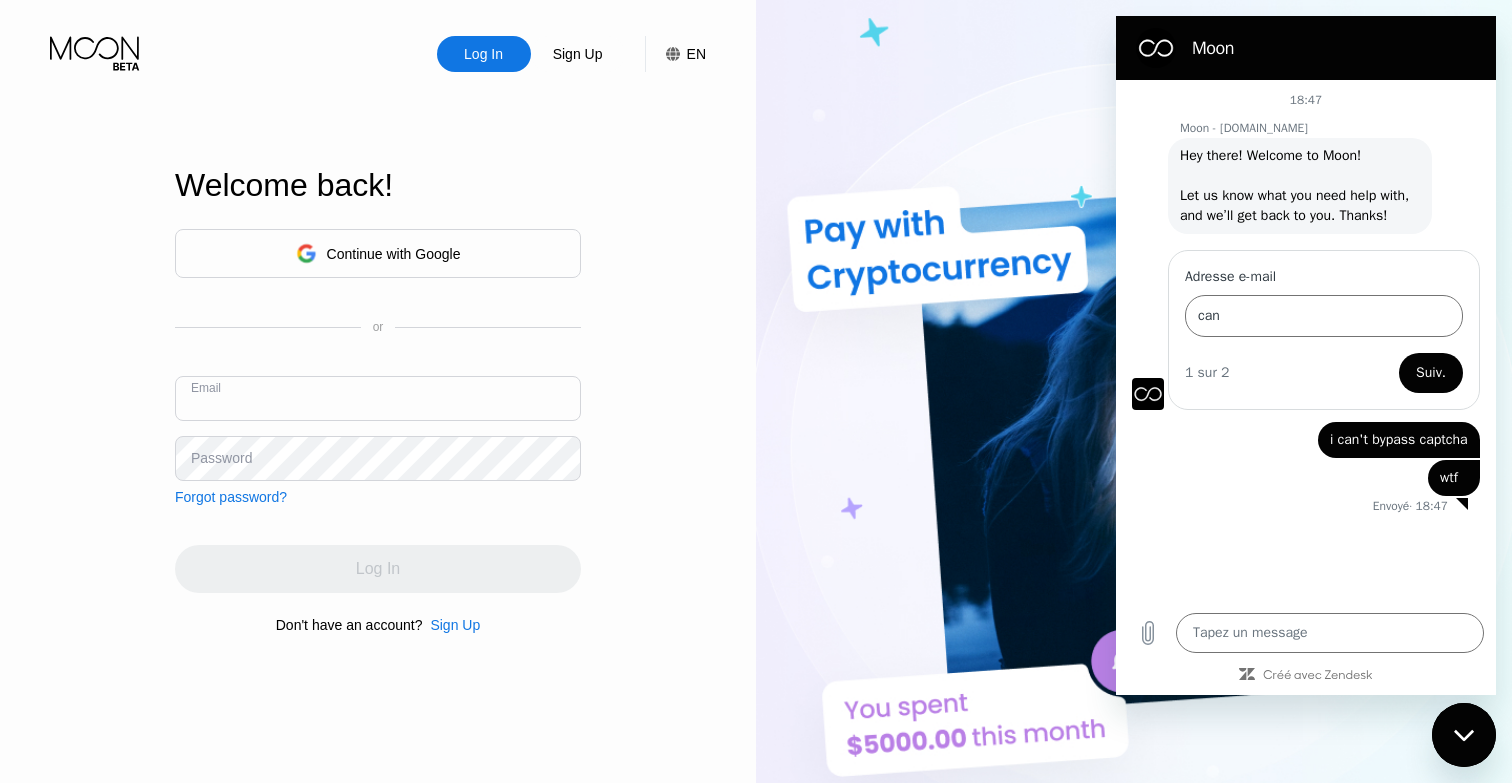 click at bounding box center [378, 398] 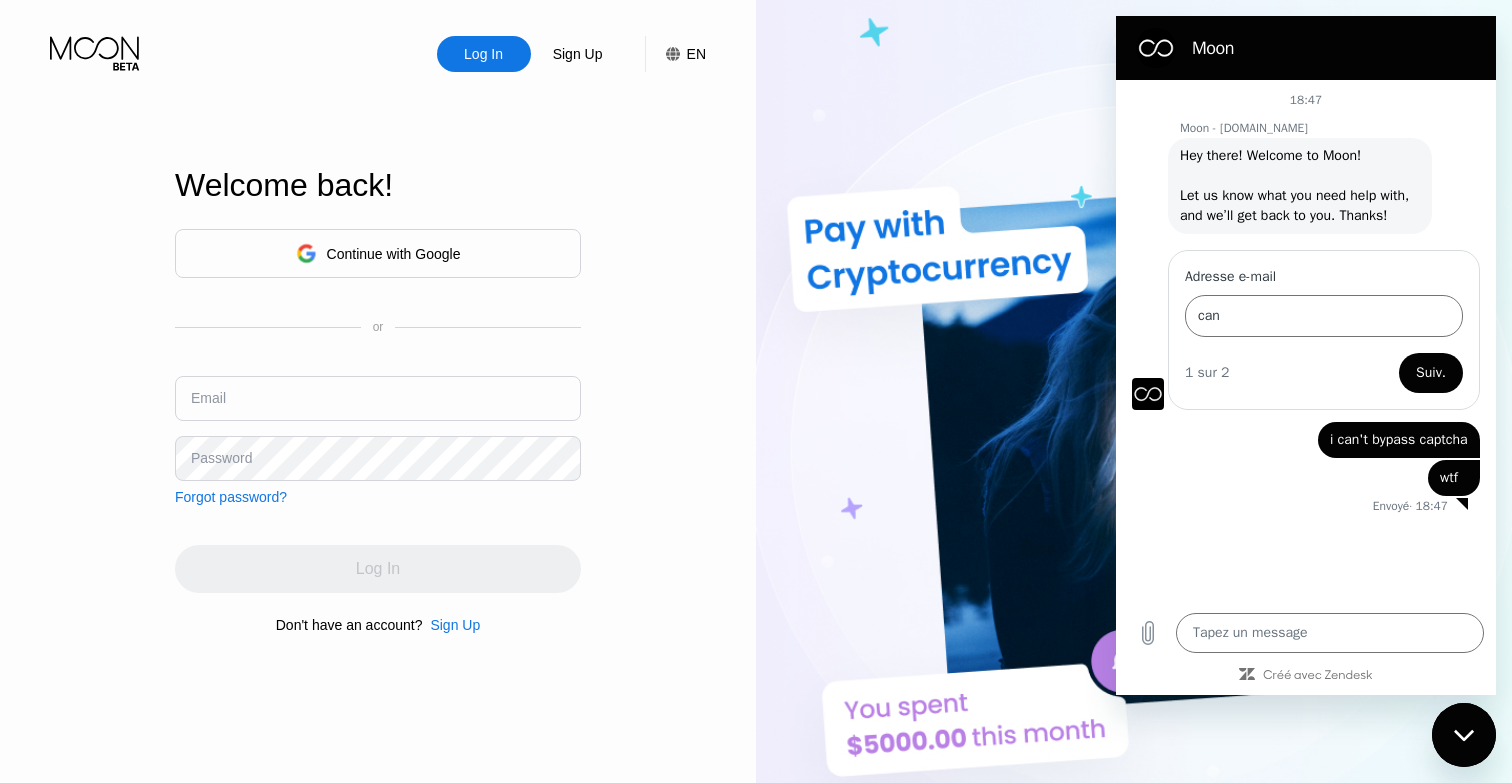 click on "Continue with Google or Email Password Forgot password?" at bounding box center (378, 367) 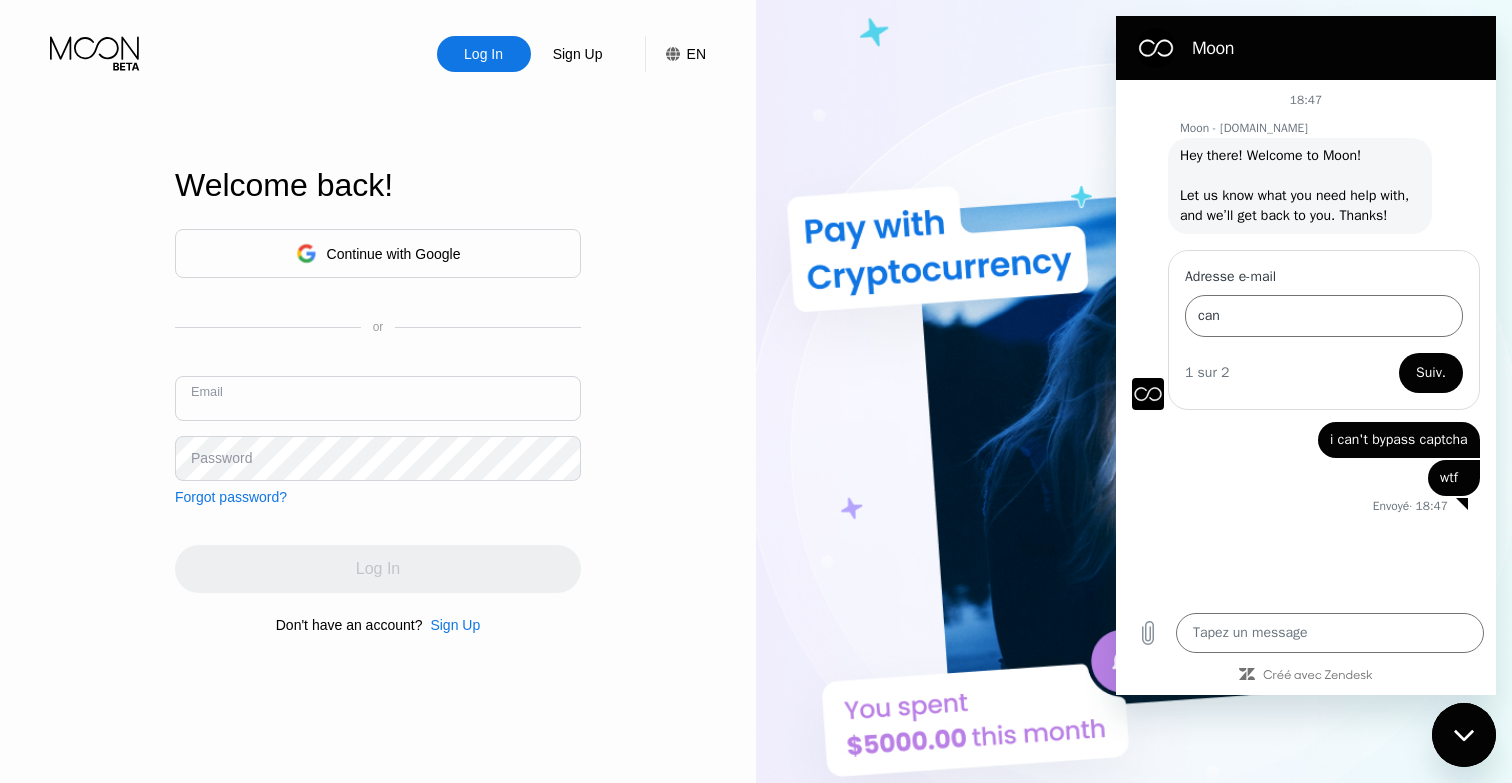 paste on "[PERSON_NAME][EMAIL_ADDRESS][DOMAIN_NAME]" 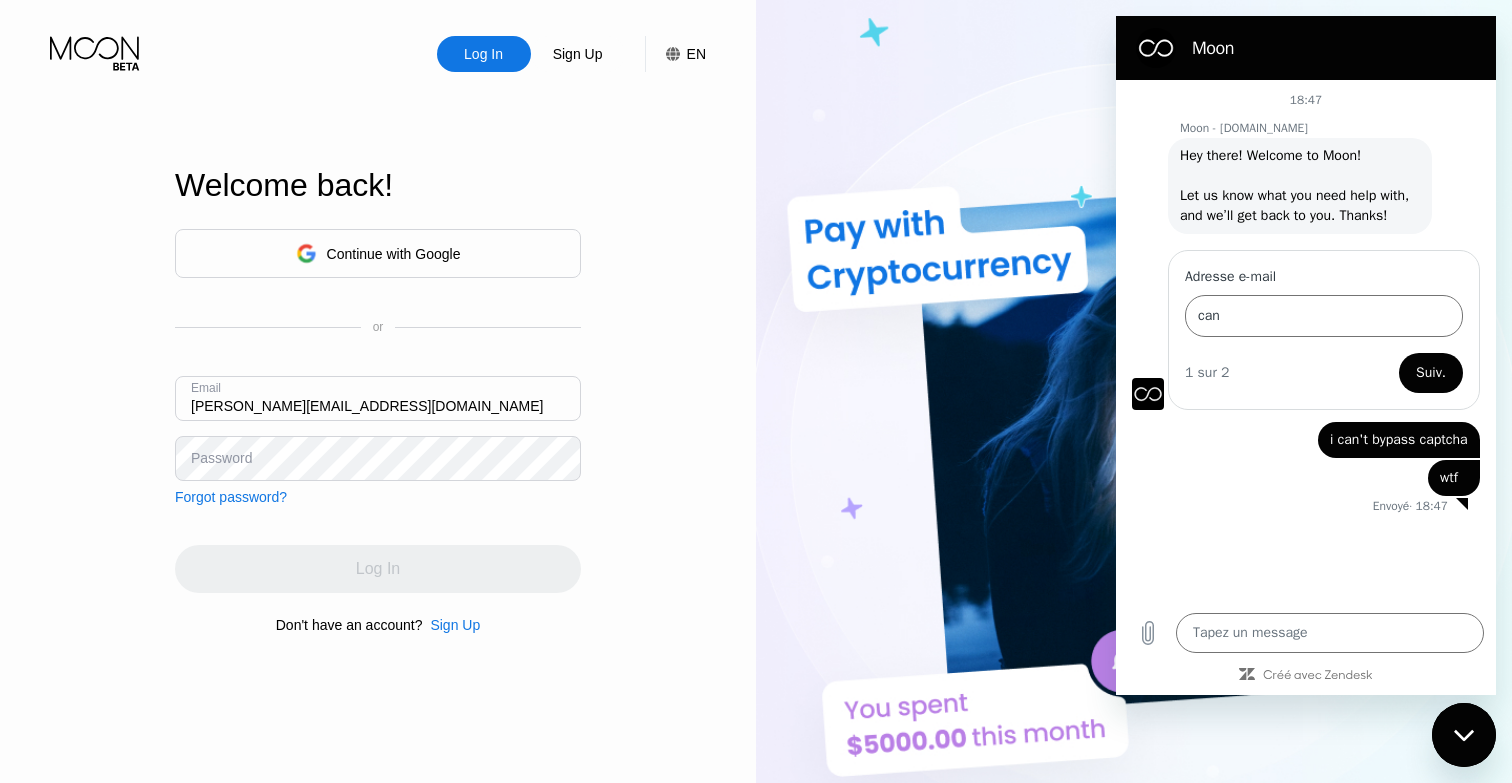 type on "[PERSON_NAME][EMAIL_ADDRESS][DOMAIN_NAME]" 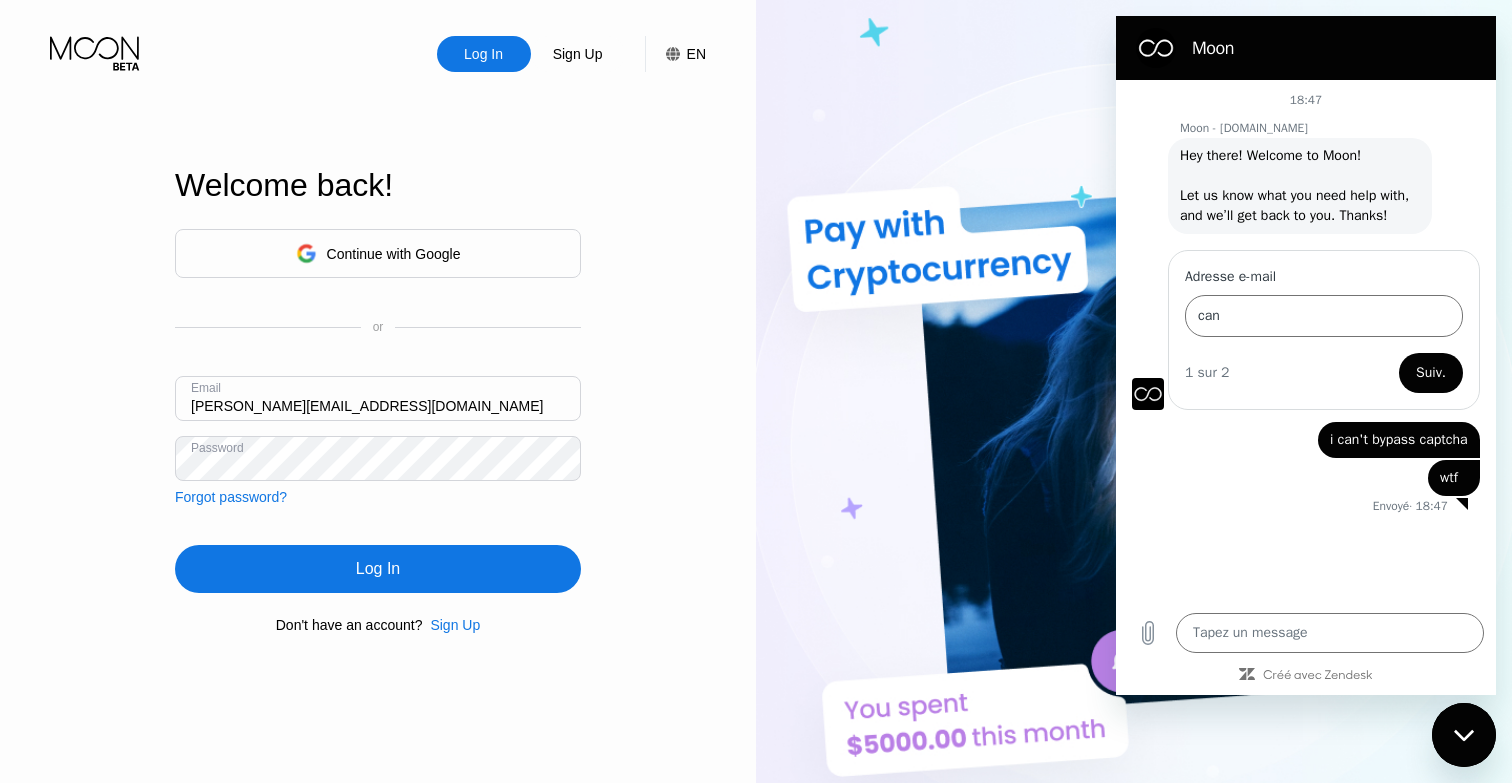 click on "Log In" at bounding box center (378, 569) 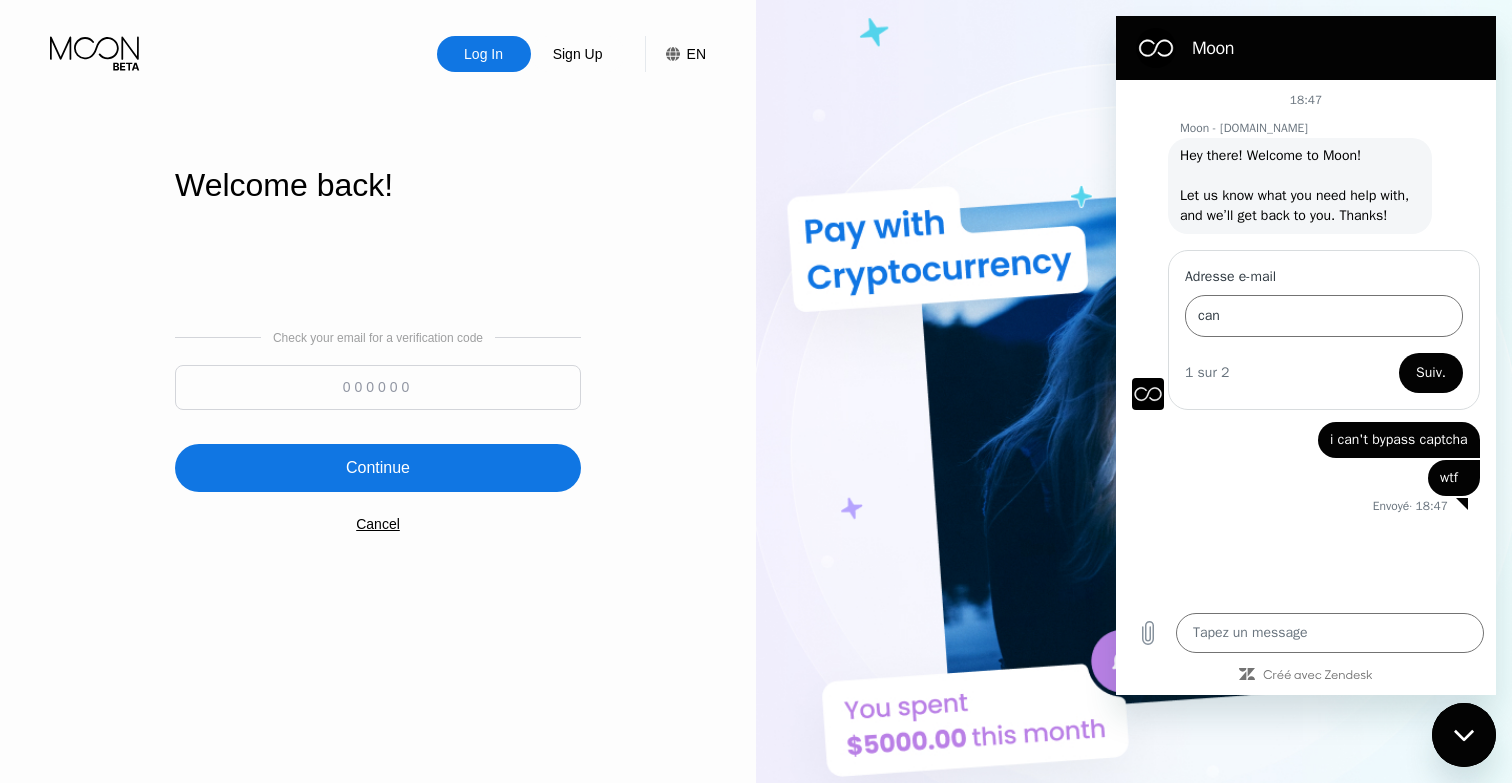 type on "x" 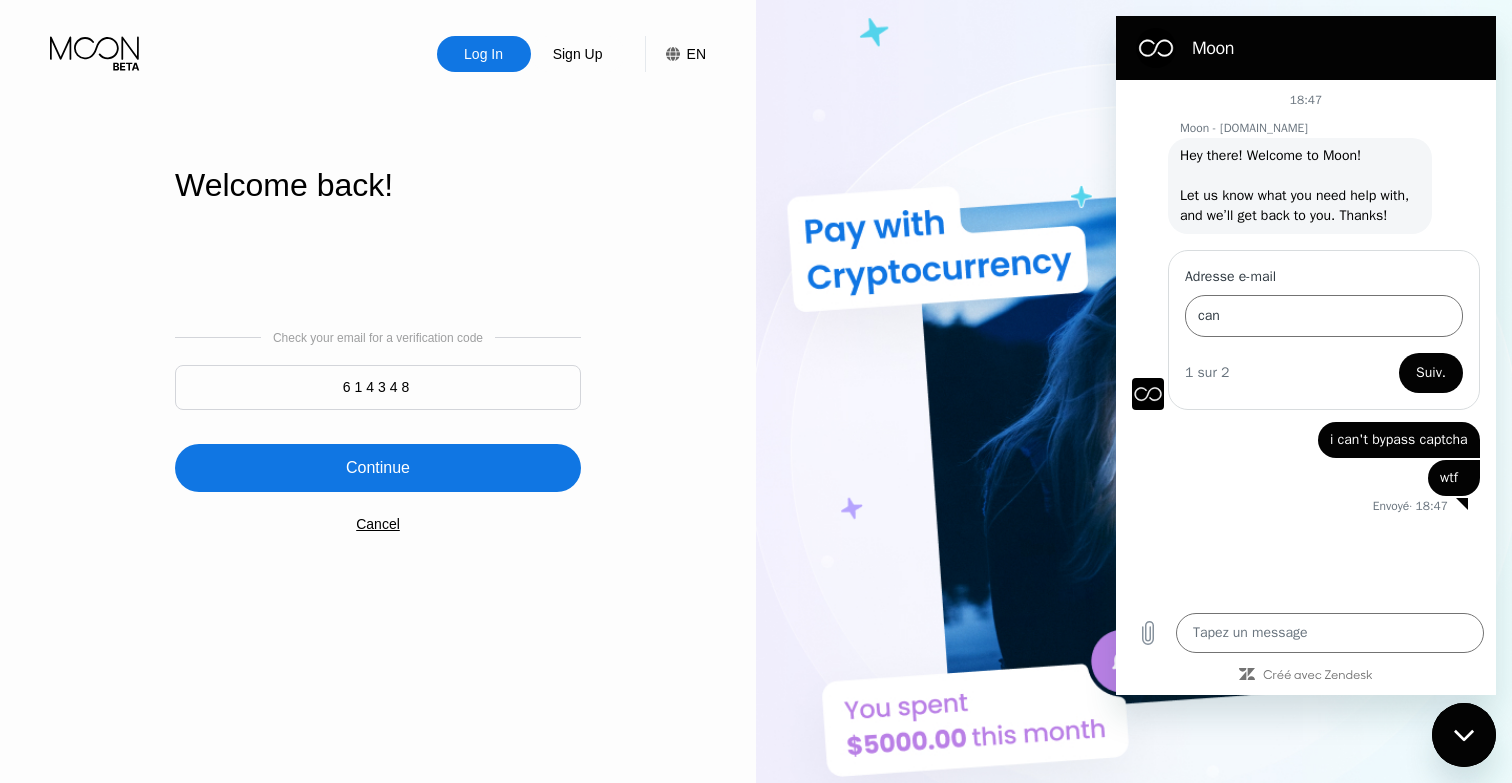 type on "614348" 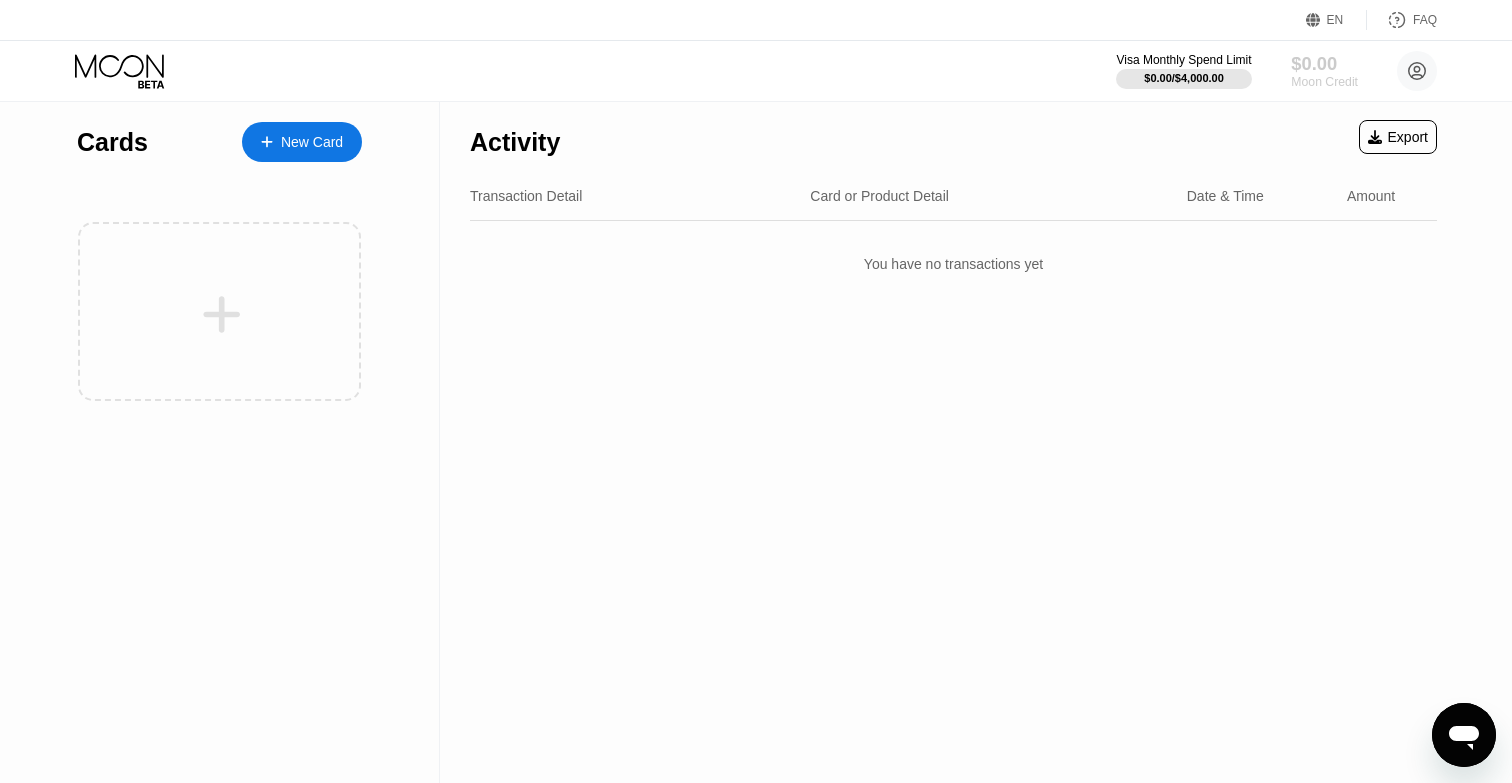 click on "Moon Credit" at bounding box center [1324, 82] 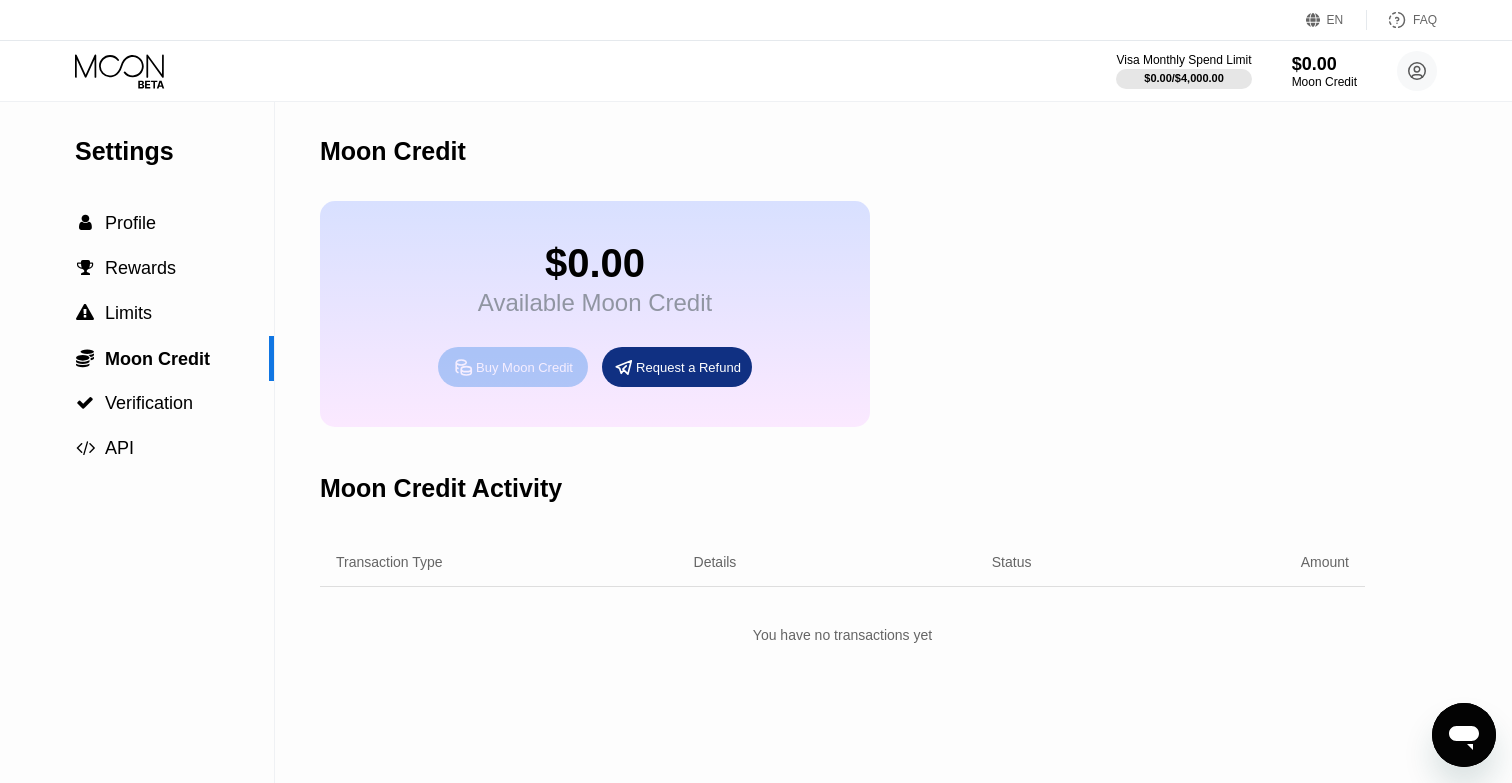 click on "Buy Moon Credit" at bounding box center [524, 367] 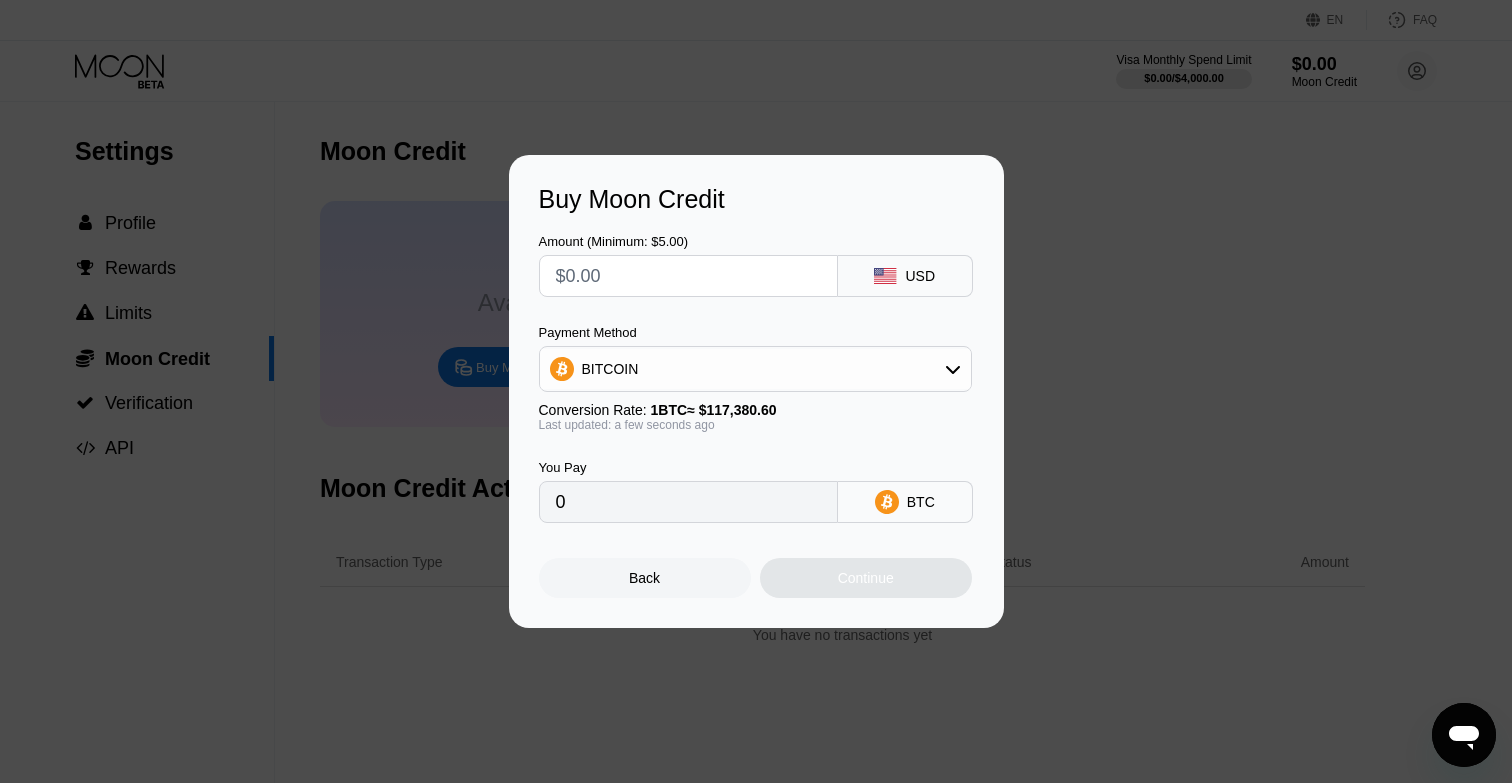 click on "Conversion Rate:   1  BTC  ≈   $117,380.60" at bounding box center [755, 410] 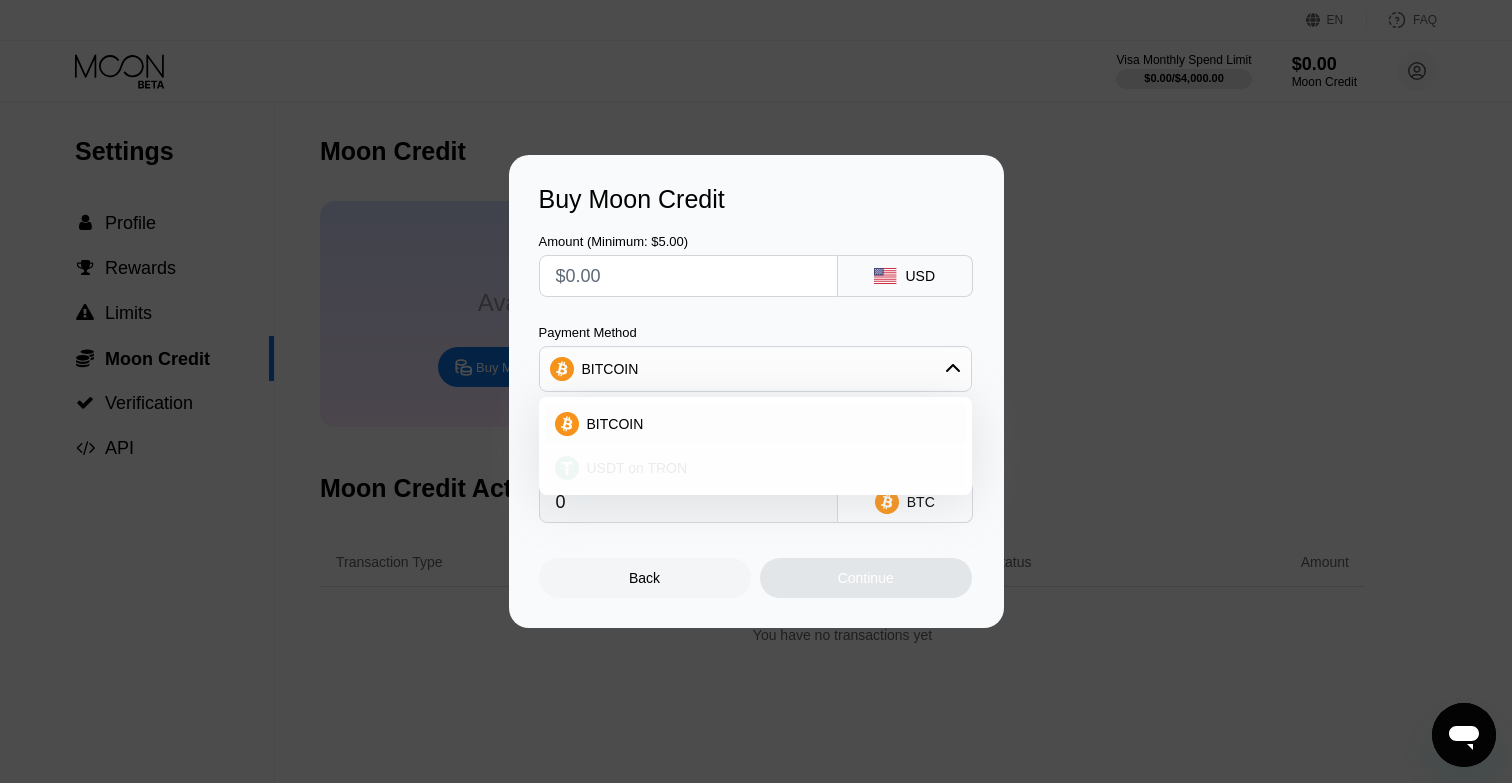 click on "USDT on TRON" at bounding box center (755, 468) 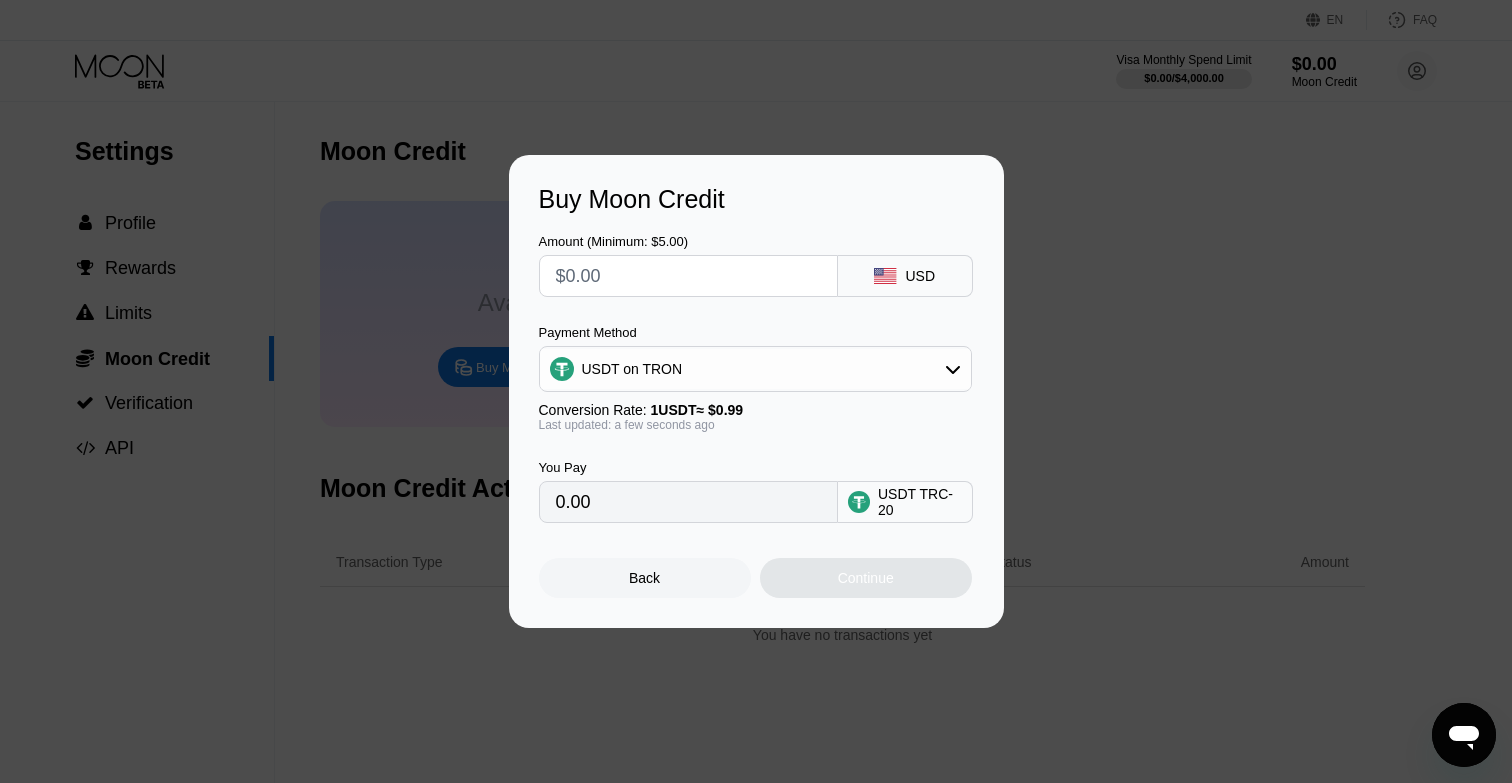 click at bounding box center (688, 276) 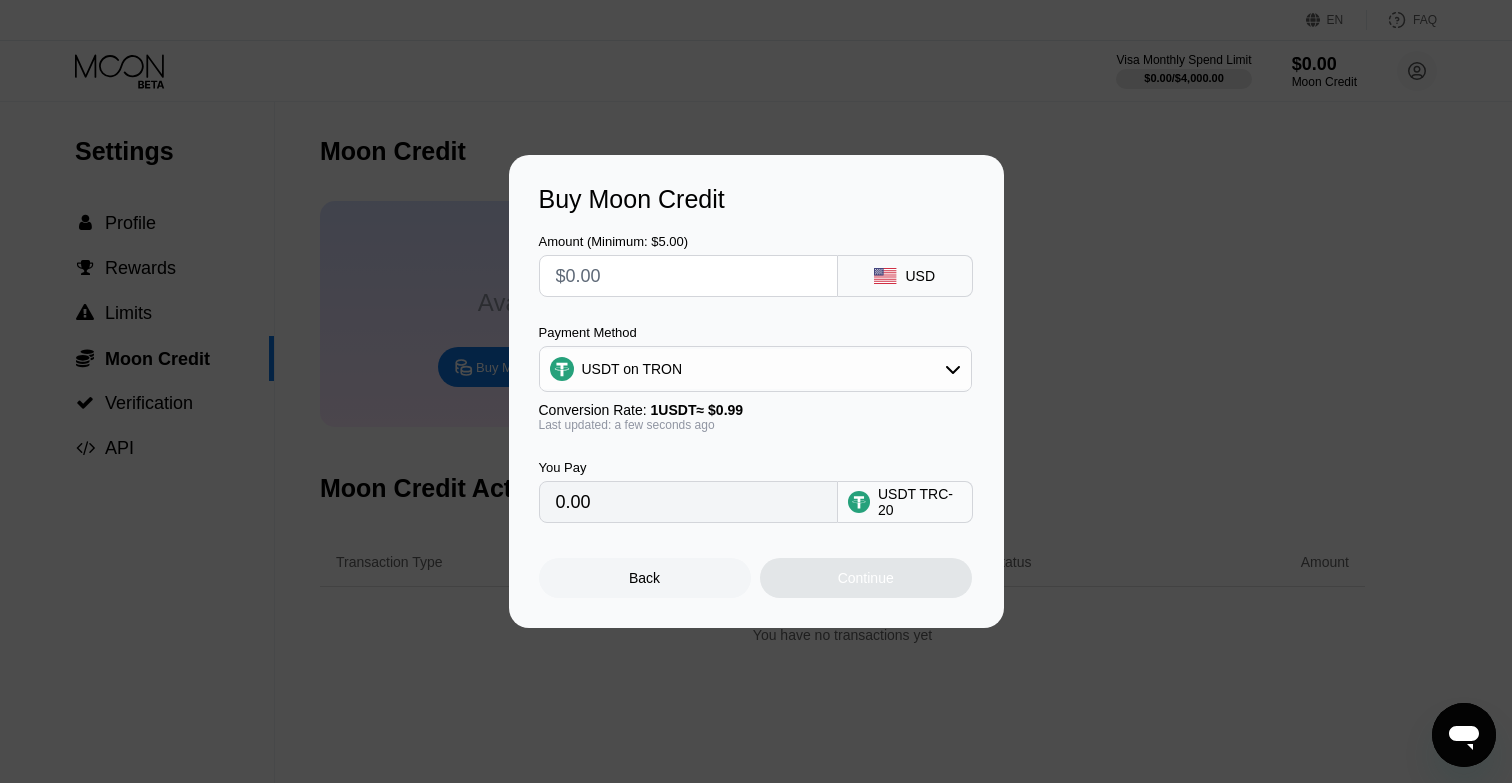 type on "$1" 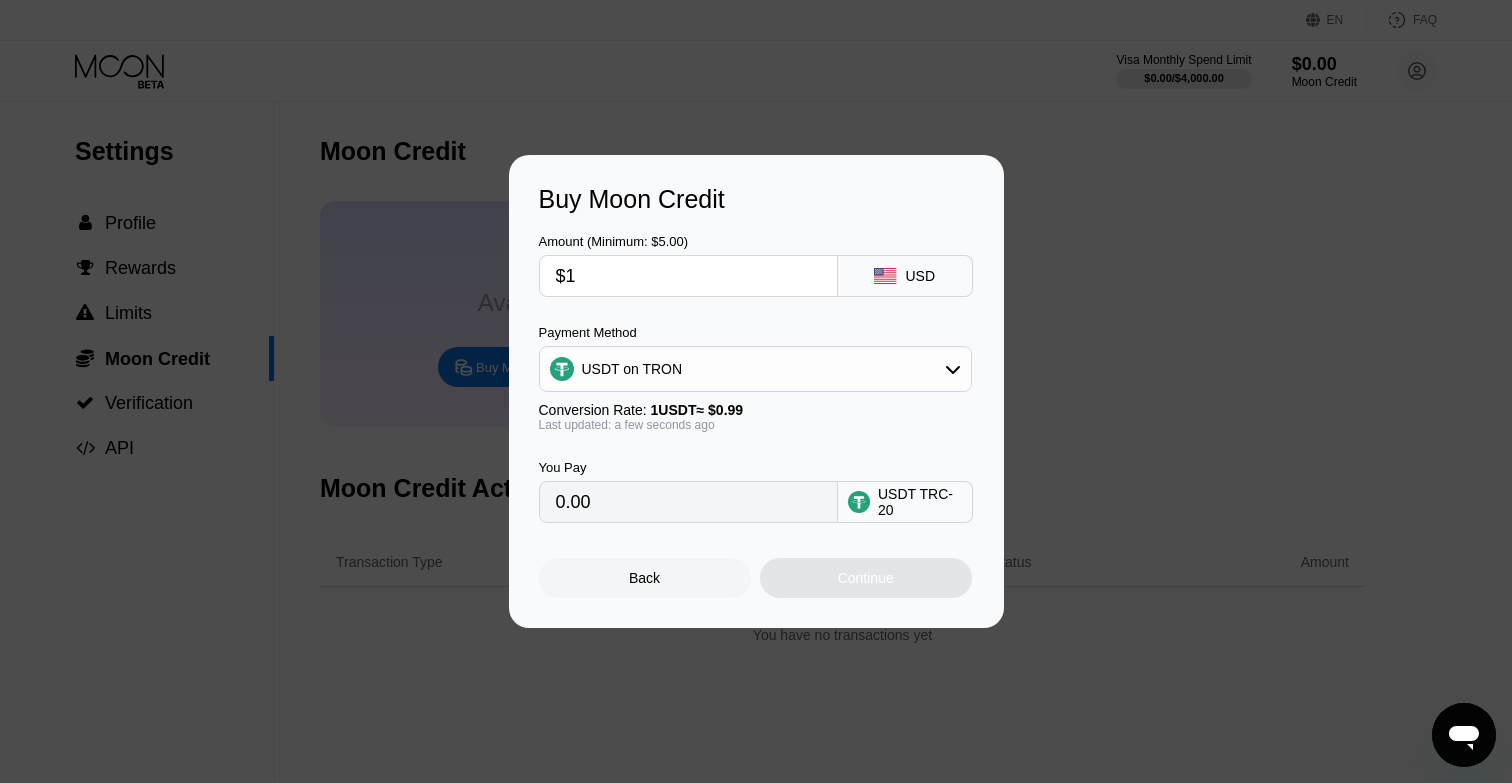 type on "1.01" 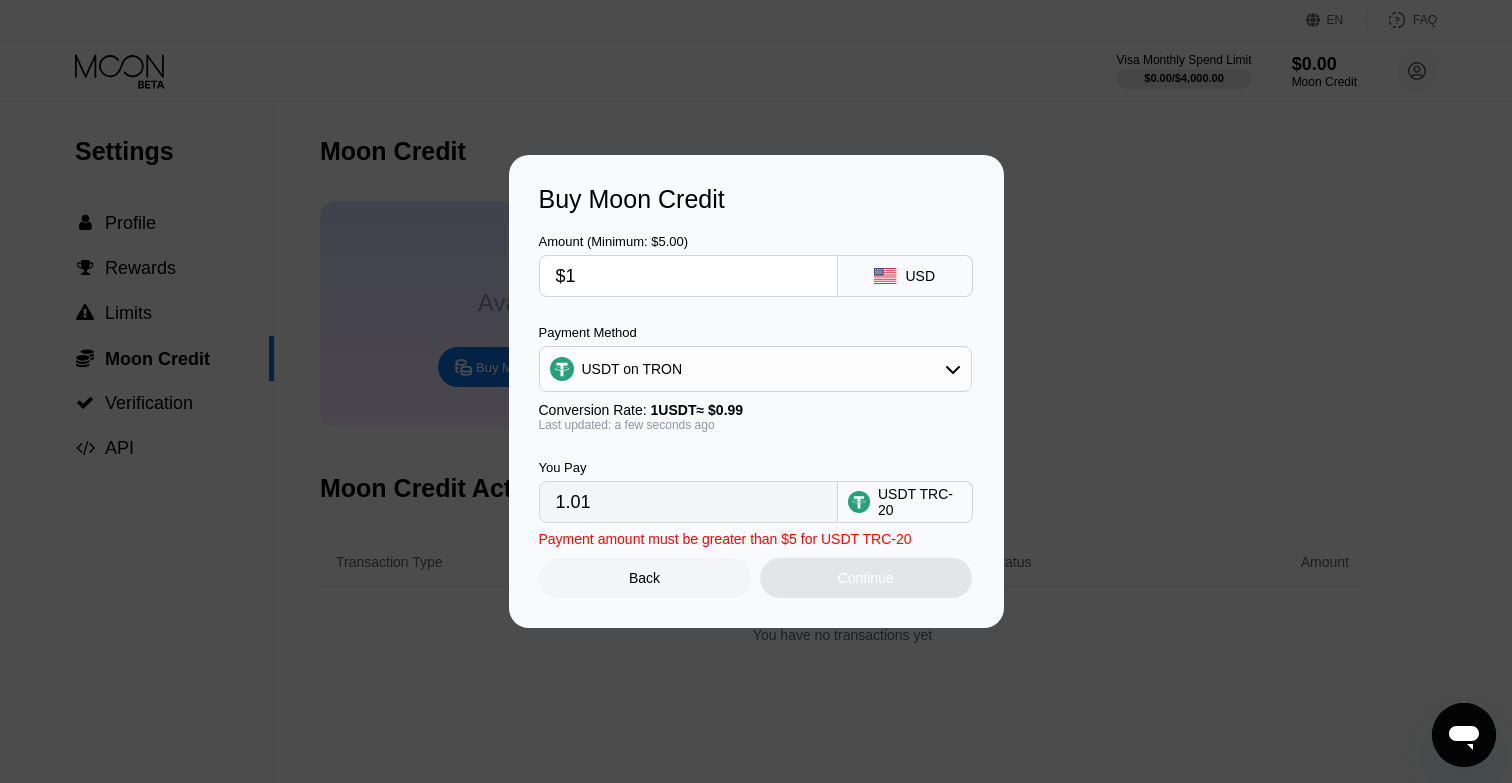 type on "$10" 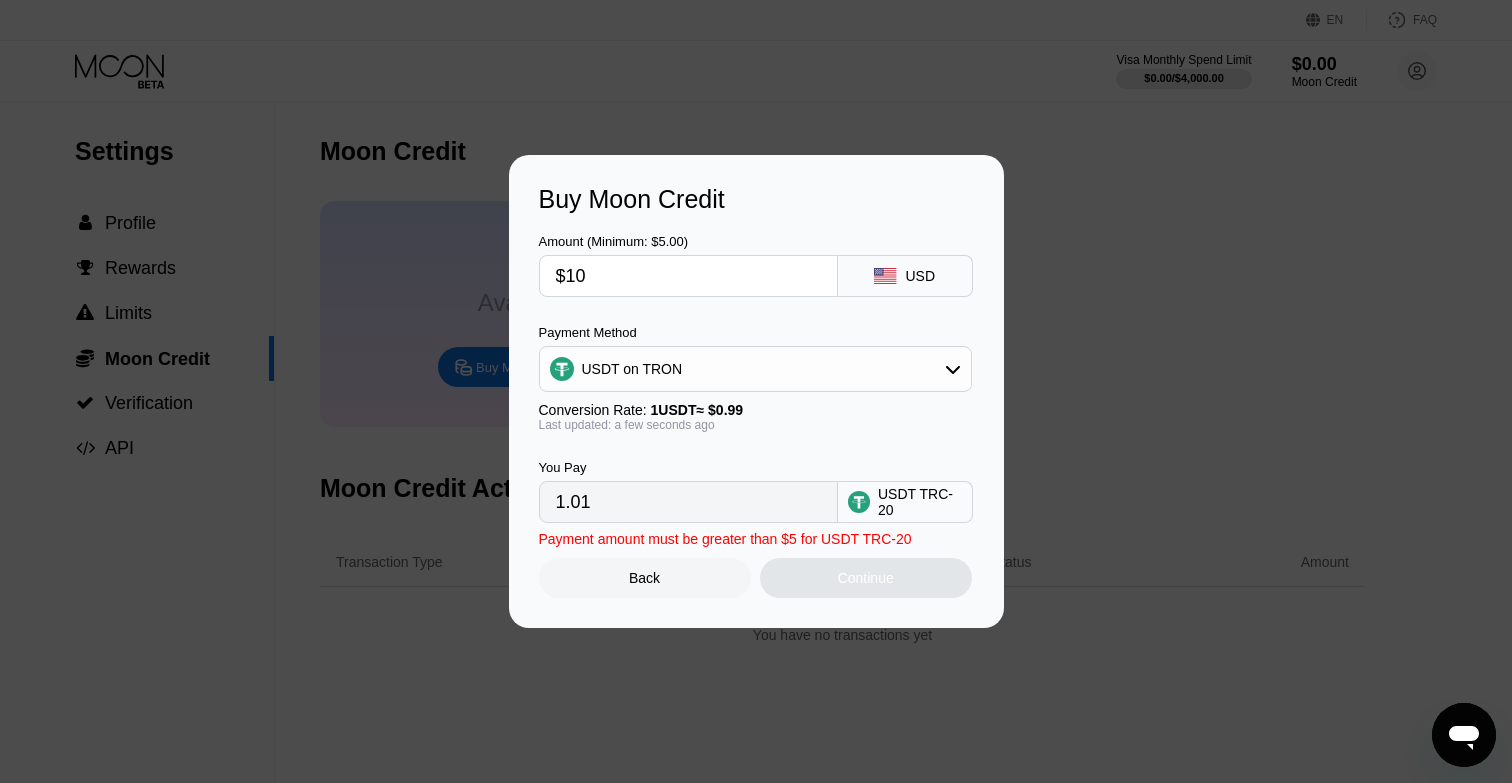 type on "10.10" 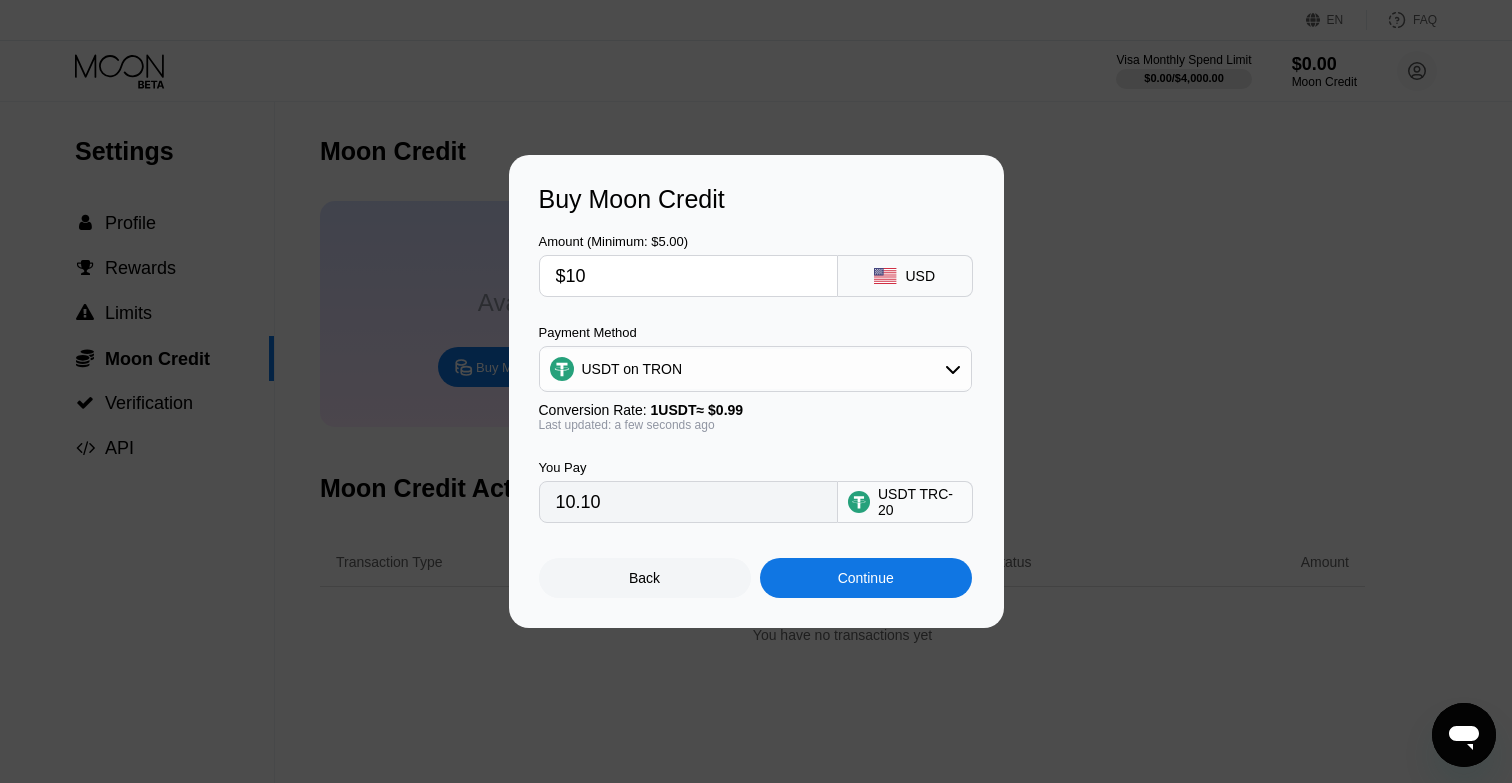 type on "$10" 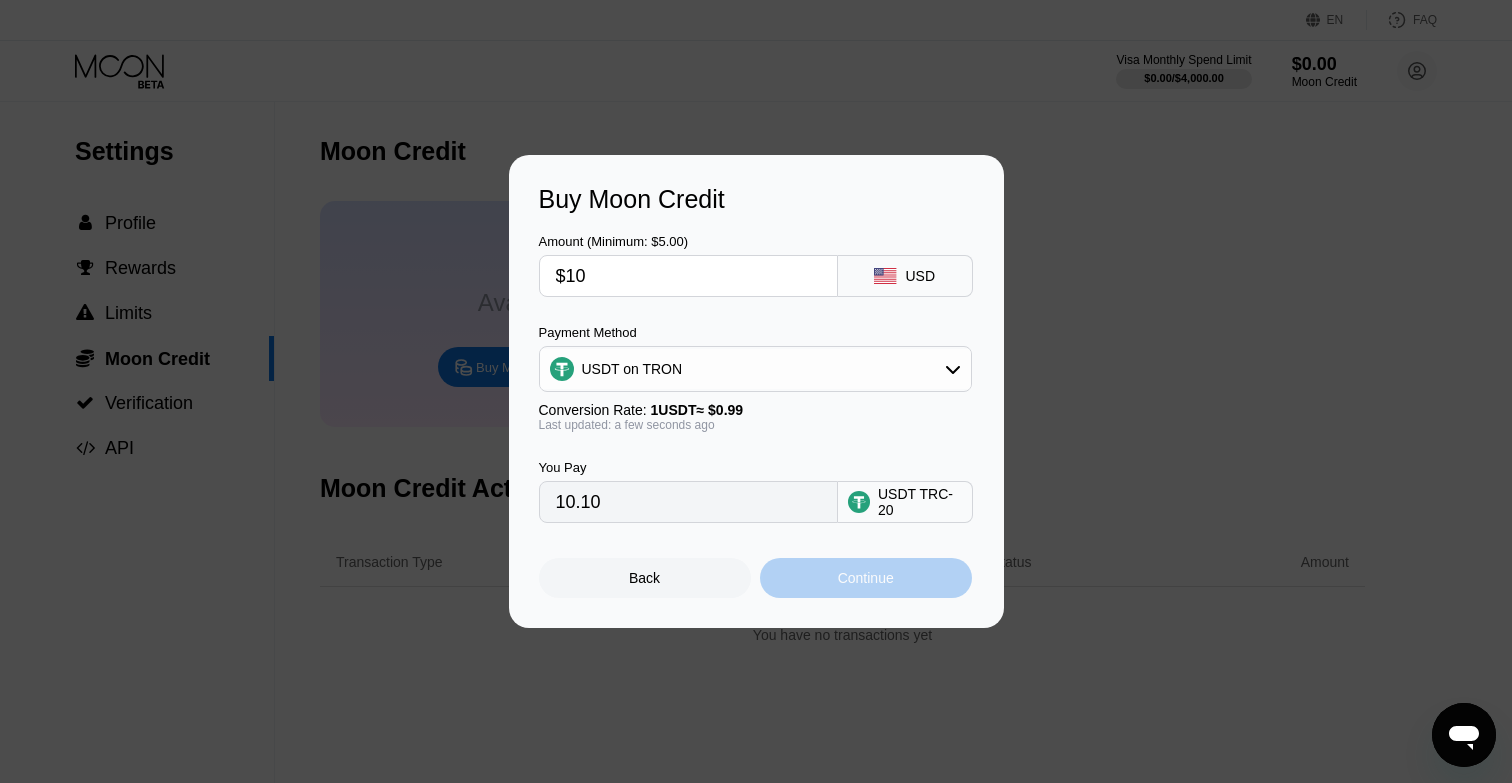 click on "Continue" at bounding box center (866, 578) 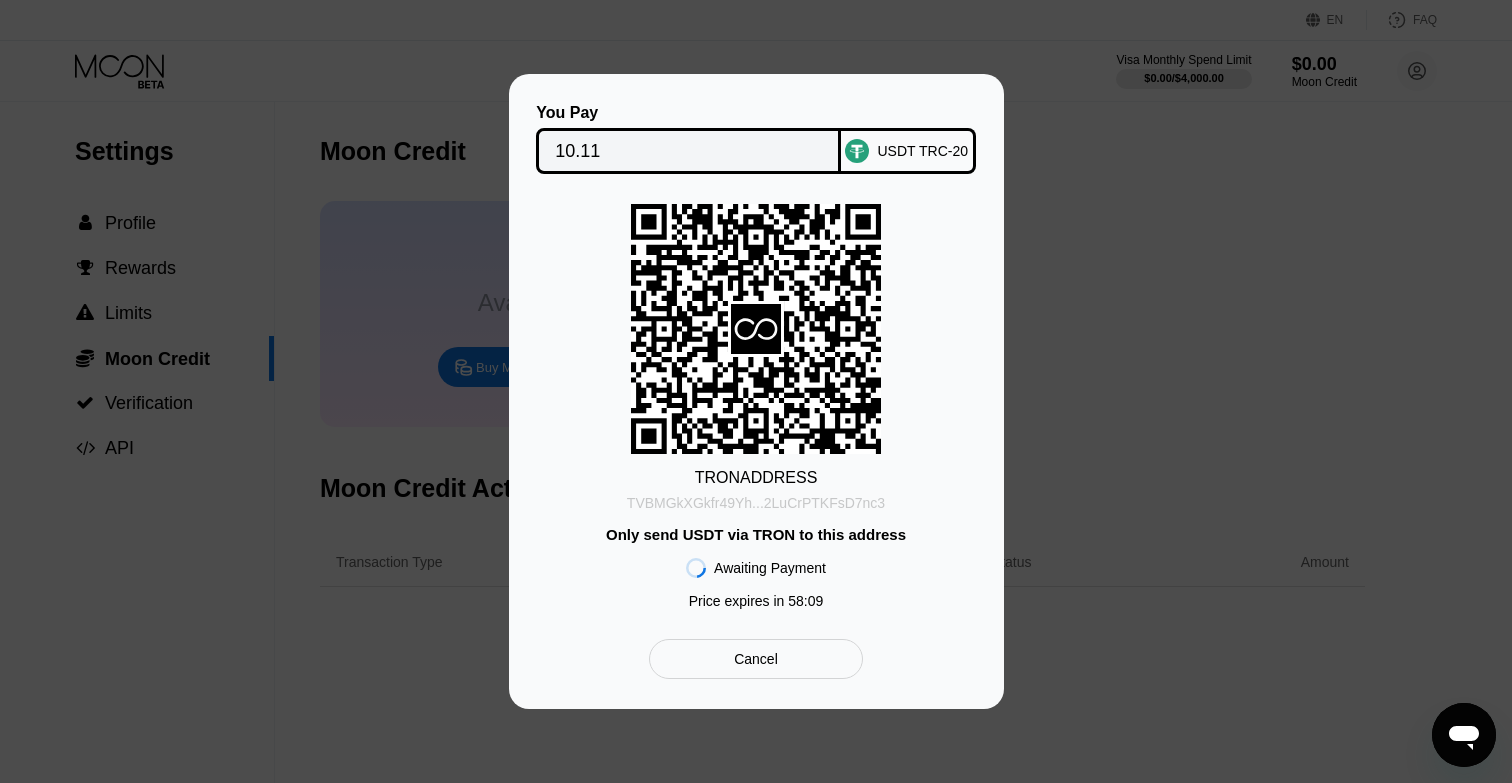 click on "TVBMGkXGkfr49Yh...2LuCrPTKFsD7nc3" at bounding box center (756, 503) 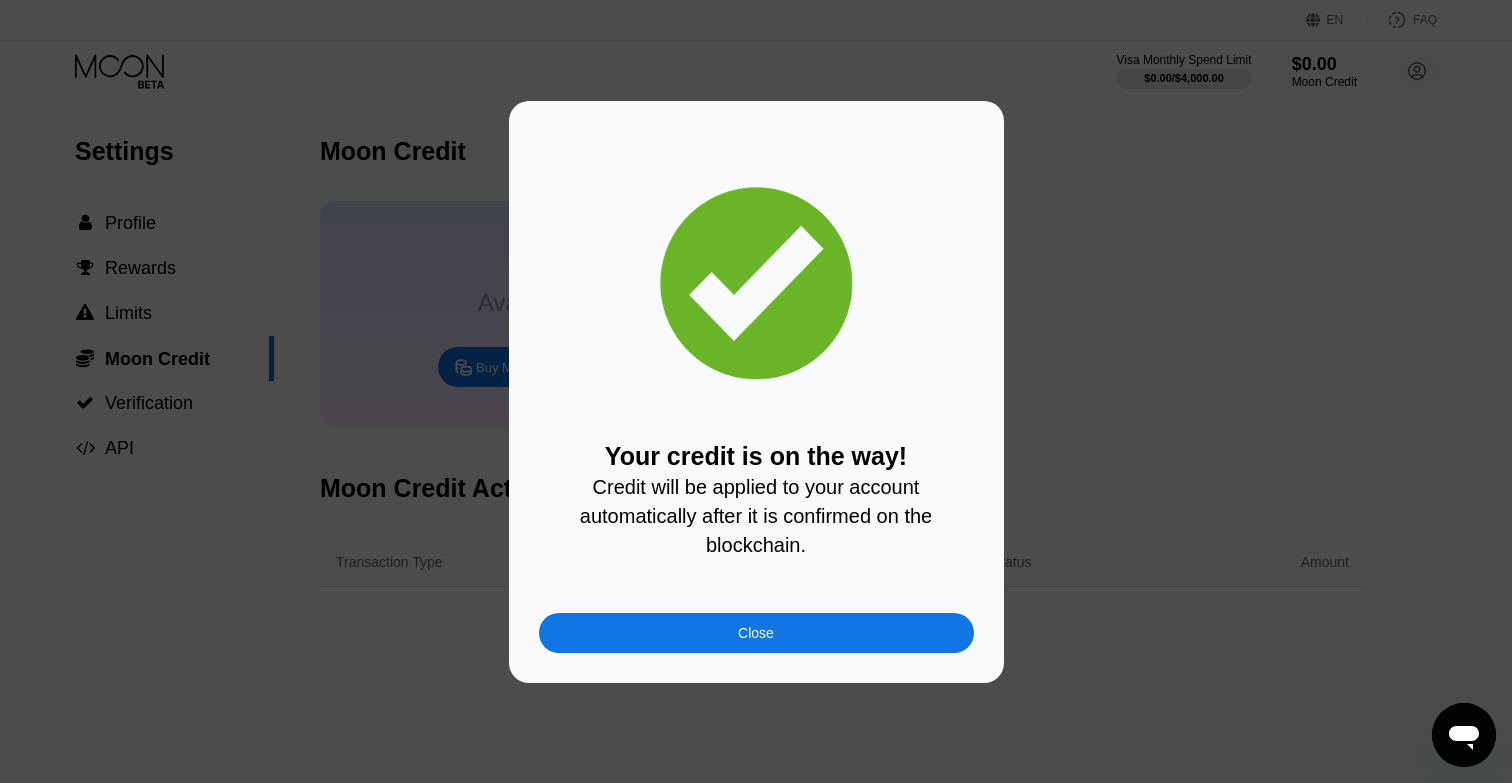 click on "Close" at bounding box center (756, 633) 